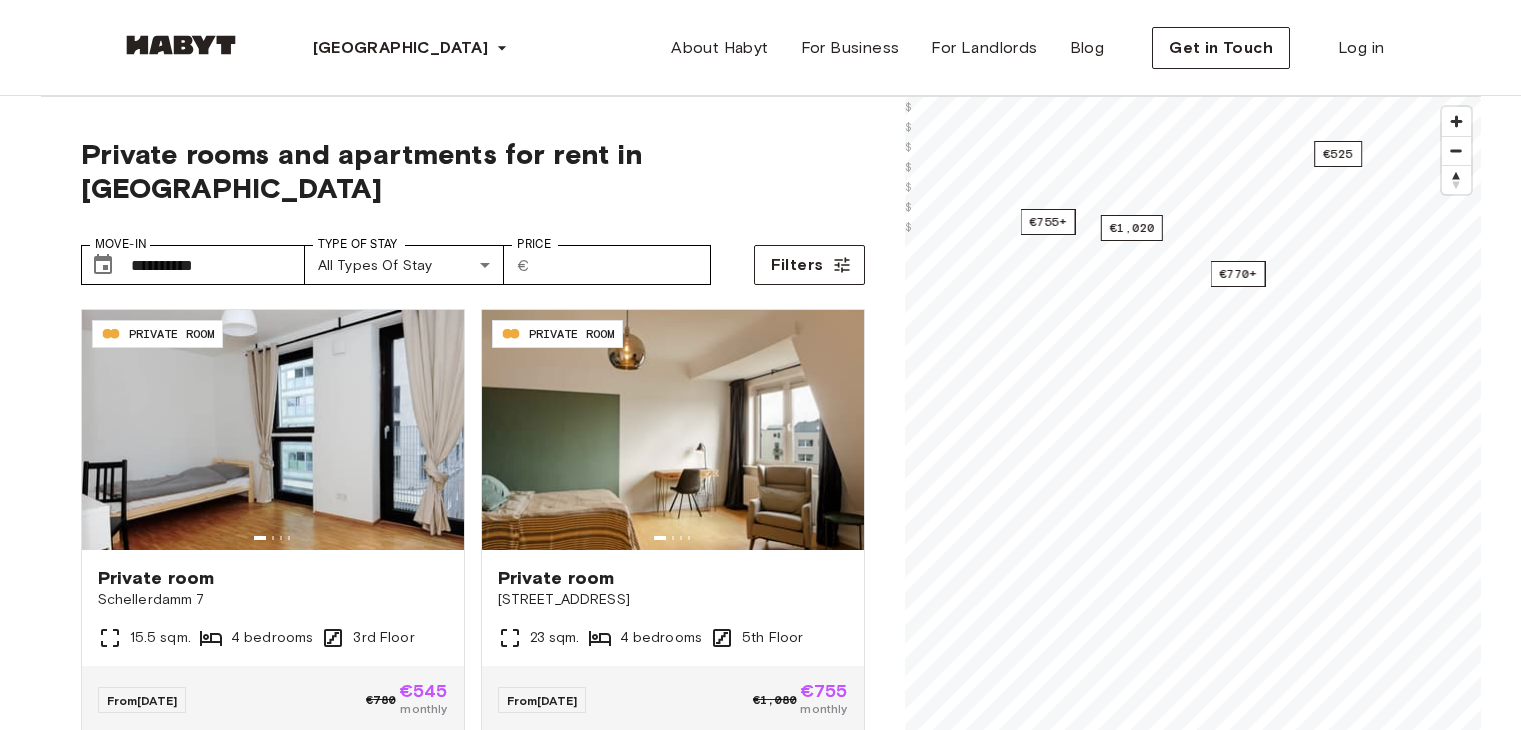 scroll, scrollTop: 0, scrollLeft: 0, axis: both 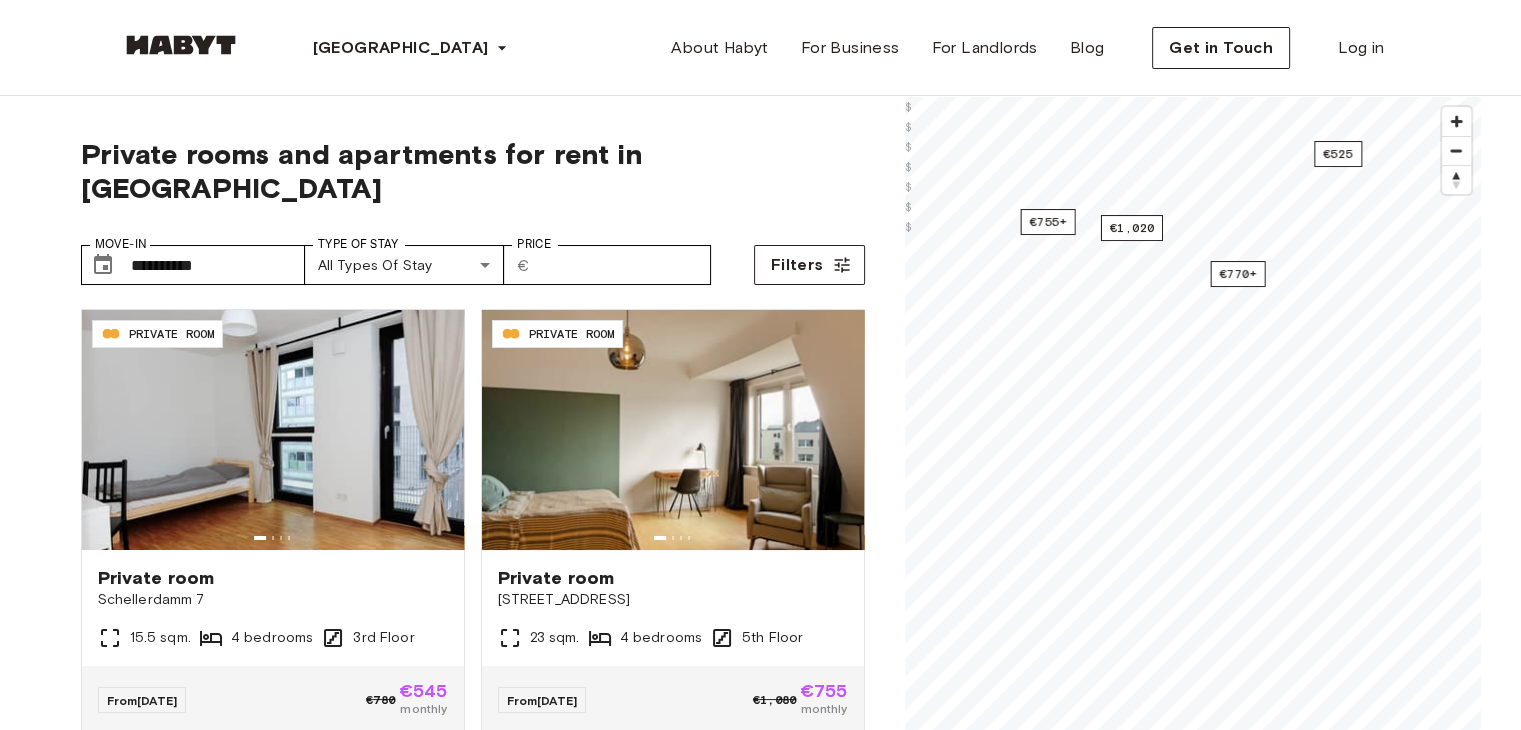 click on "**********" at bounding box center [760, 2051] 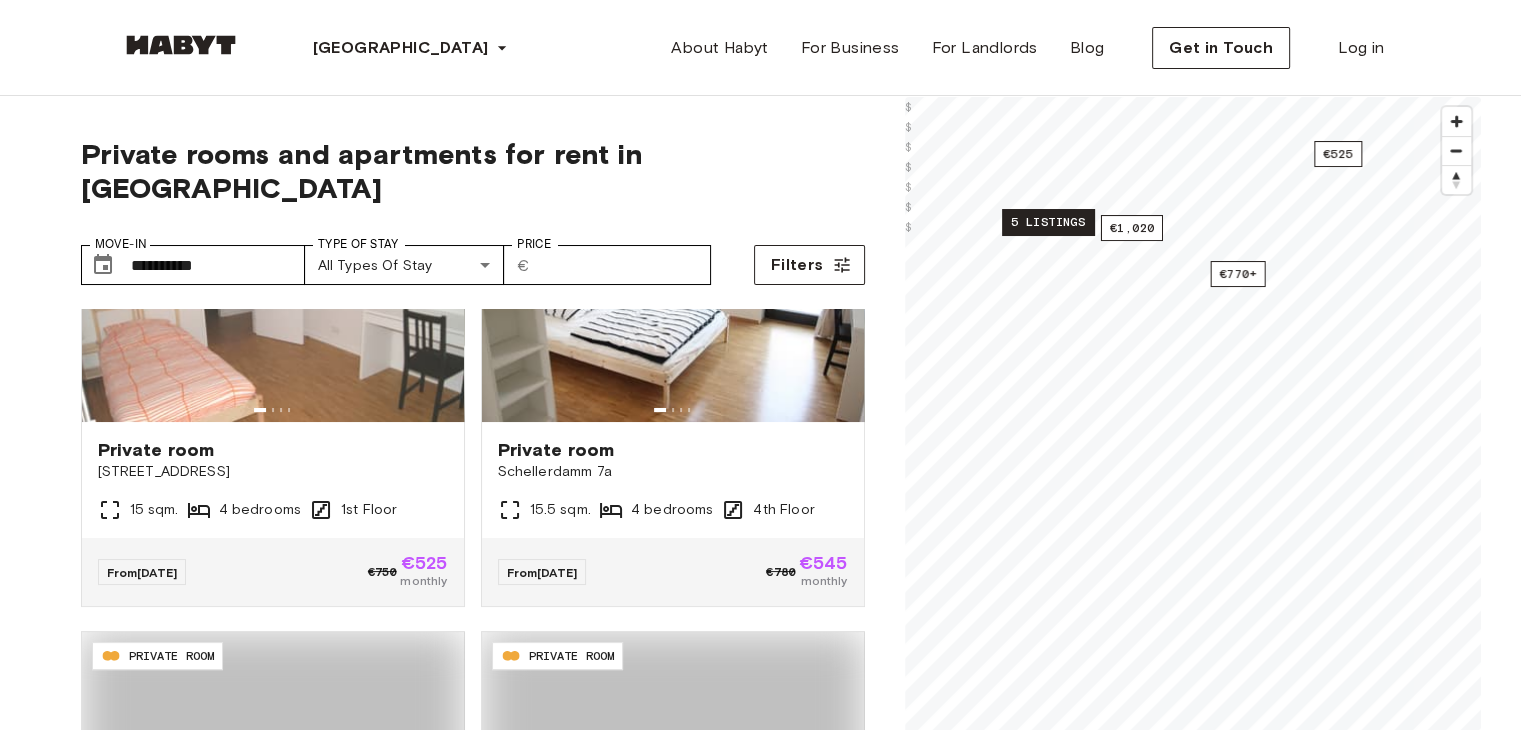 scroll, scrollTop: 600, scrollLeft: 0, axis: vertical 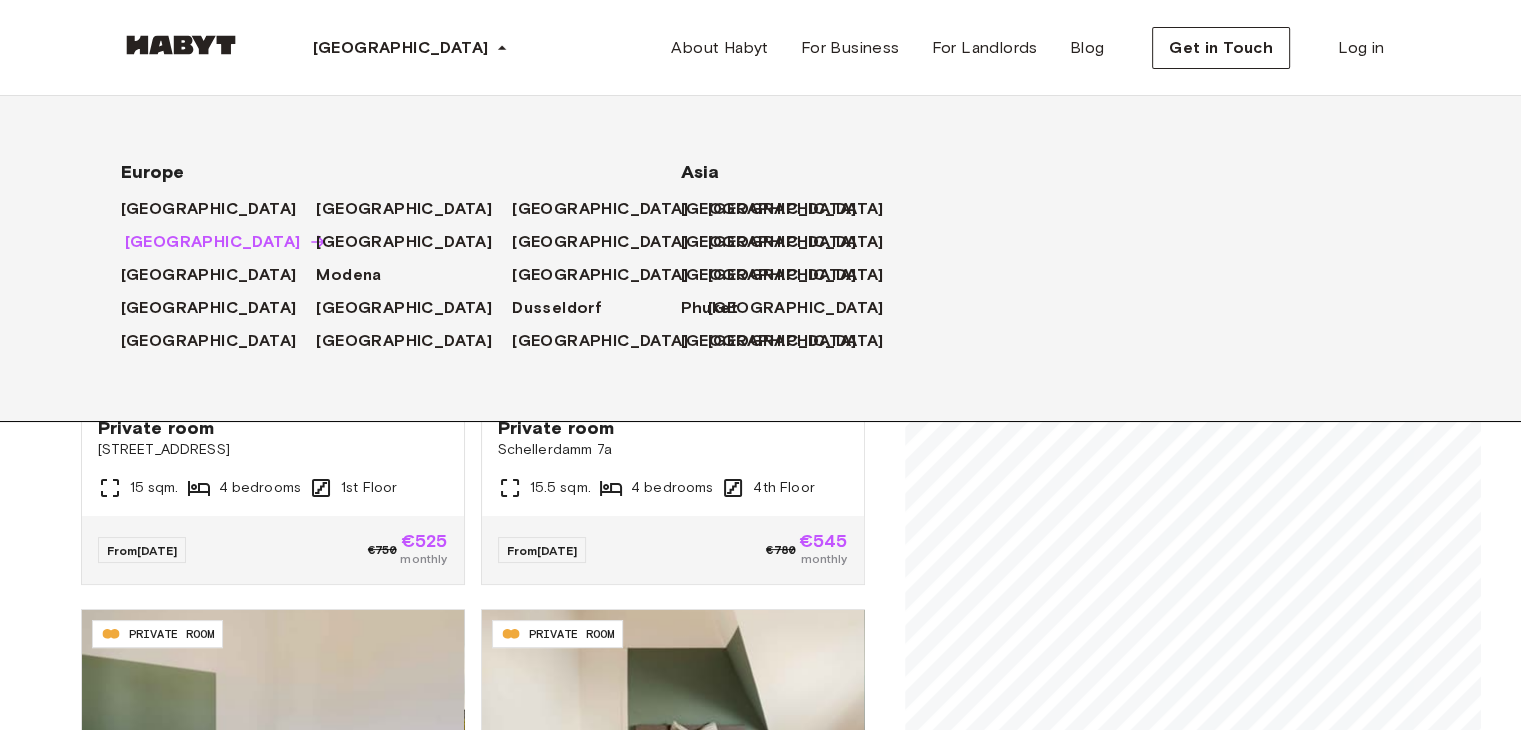 click on "[GEOGRAPHIC_DATA]" at bounding box center [213, 242] 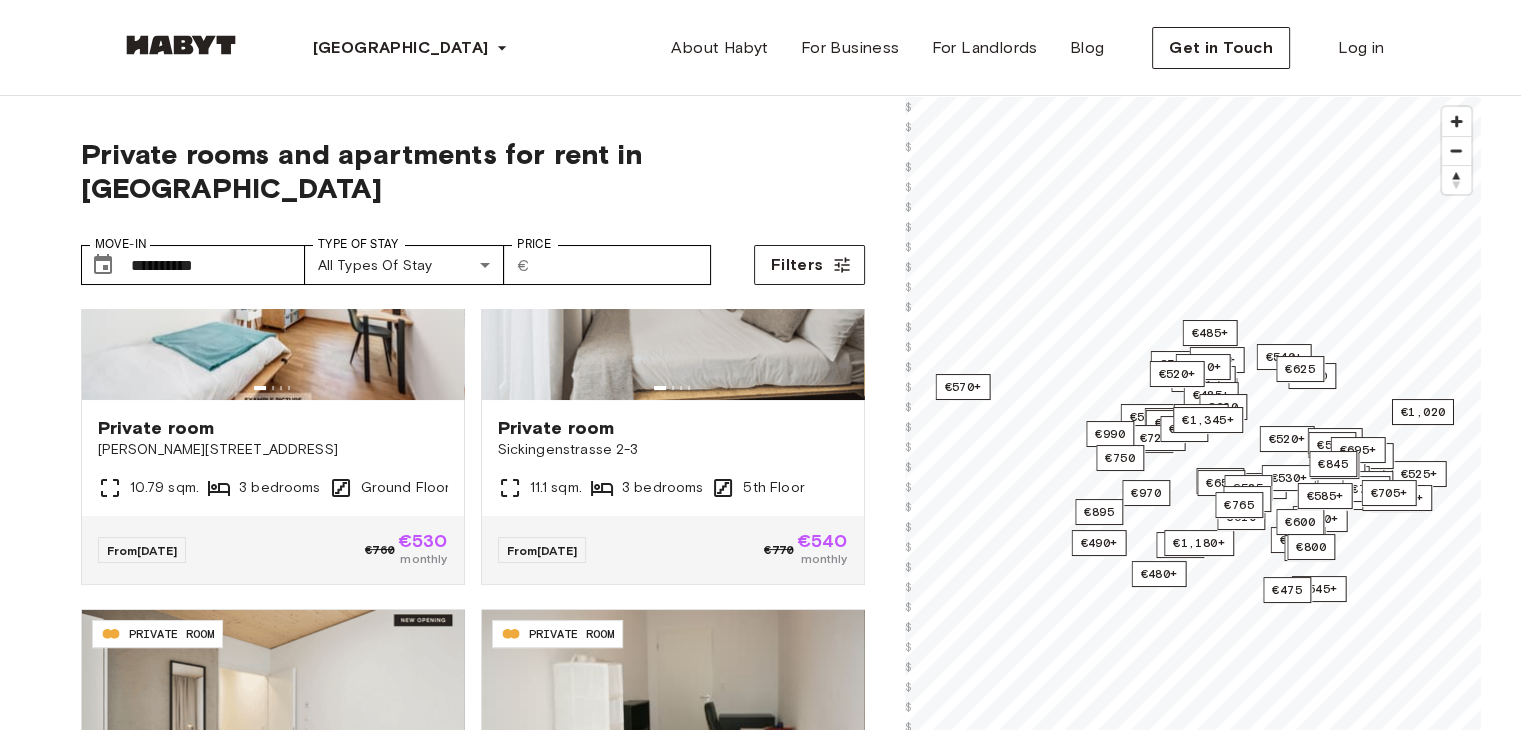 click on "**********" at bounding box center [760, 2051] 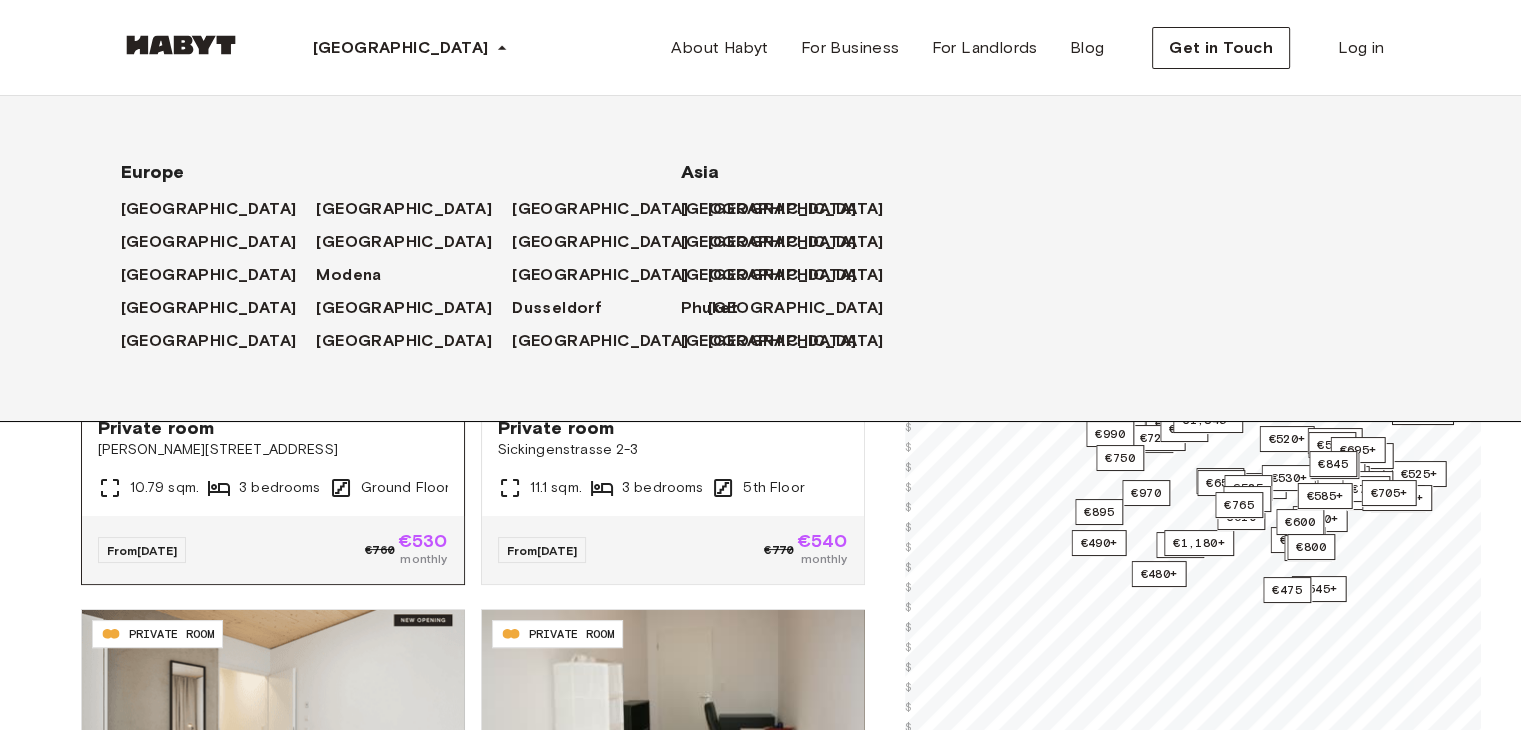 drag, startPoint x: 0, startPoint y: 493, endPoint x: 174, endPoint y: 337, distance: 233.69211 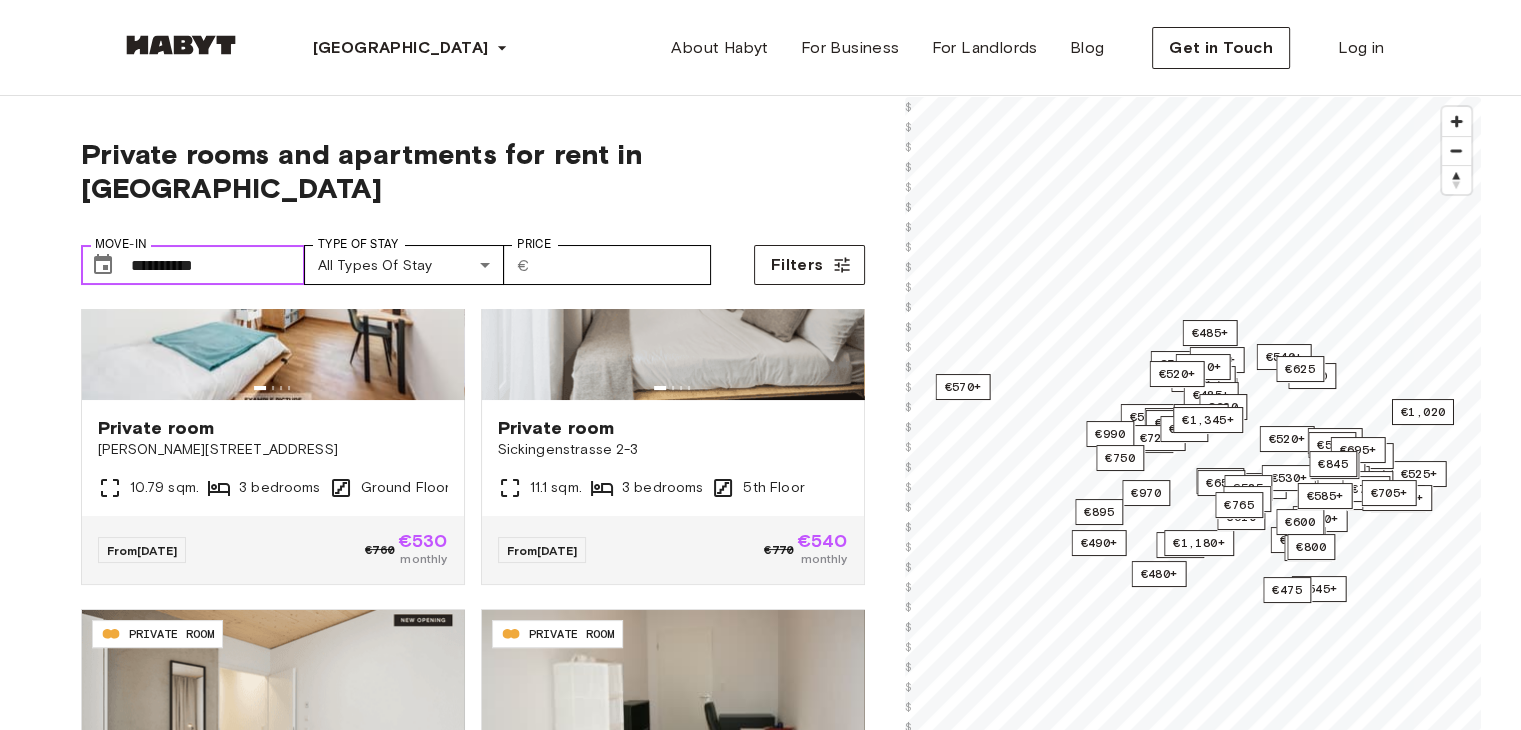 click at bounding box center (103, 265) 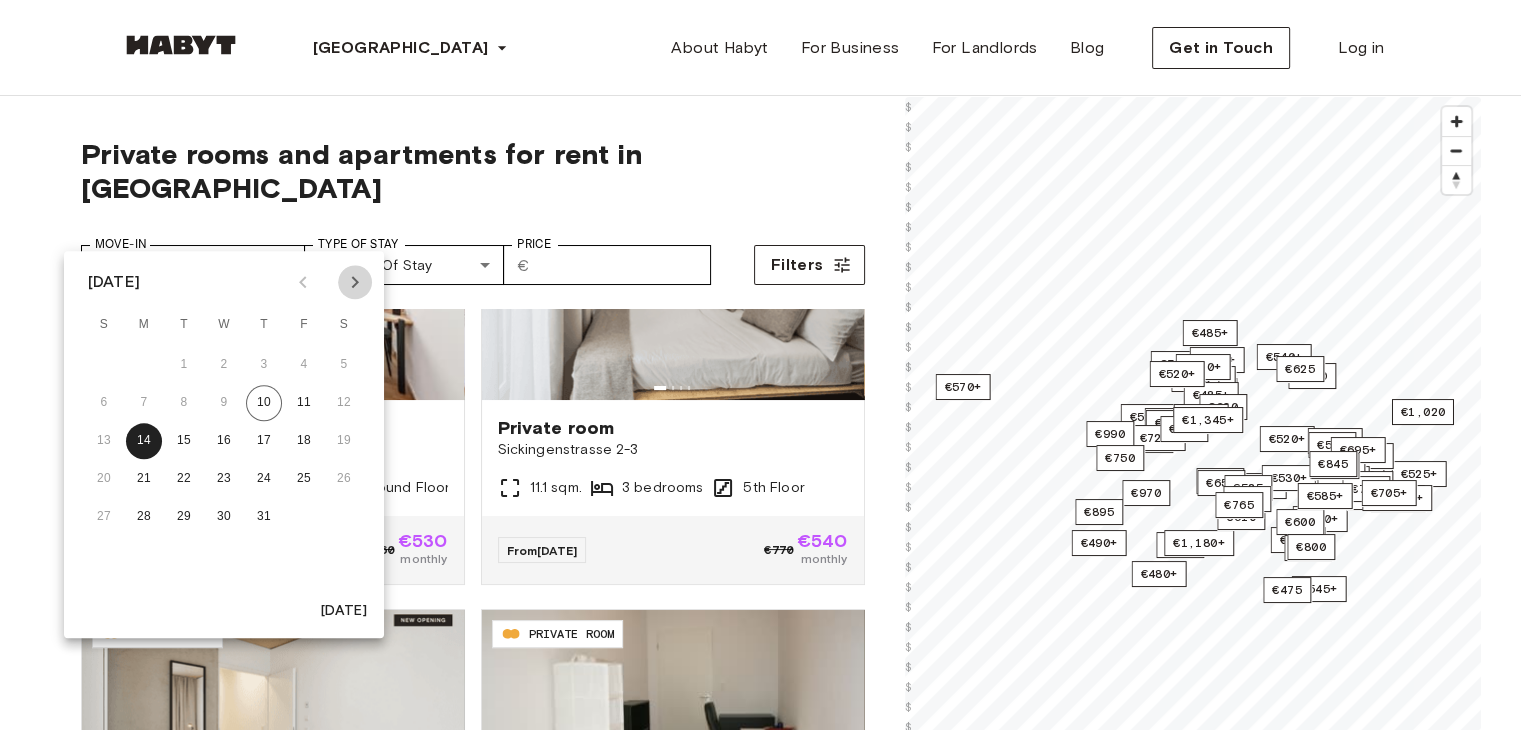 click 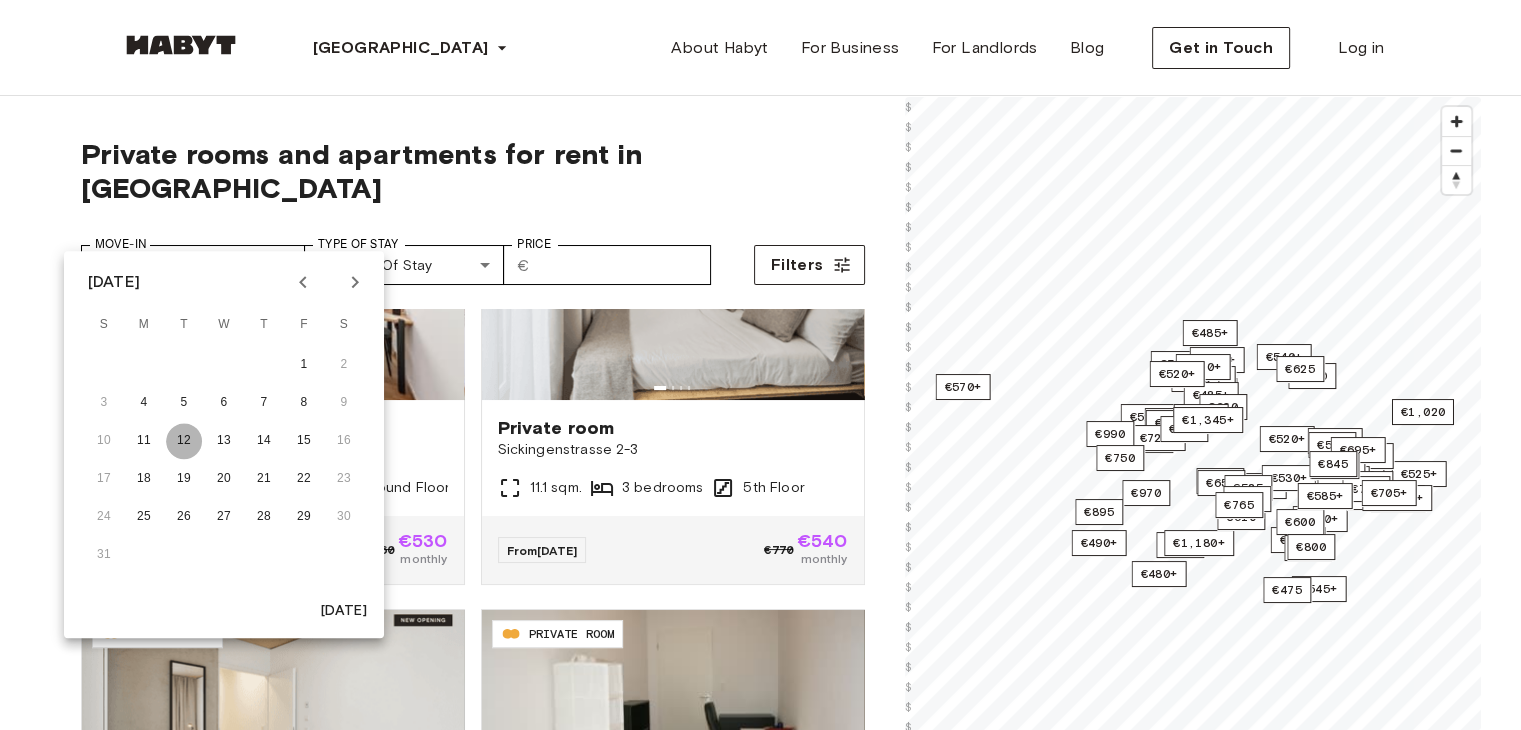 click on "12" at bounding box center (184, 441) 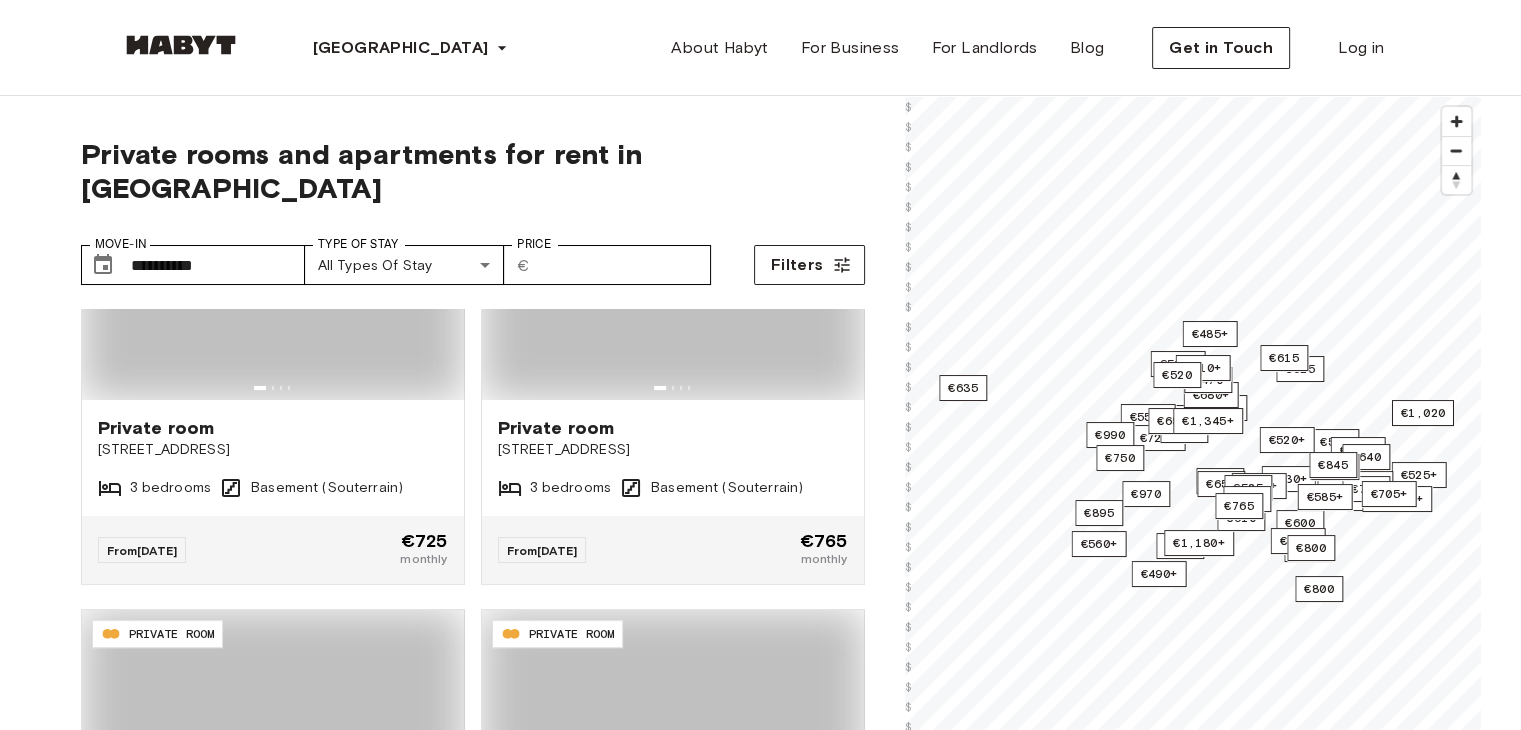 type on "**********" 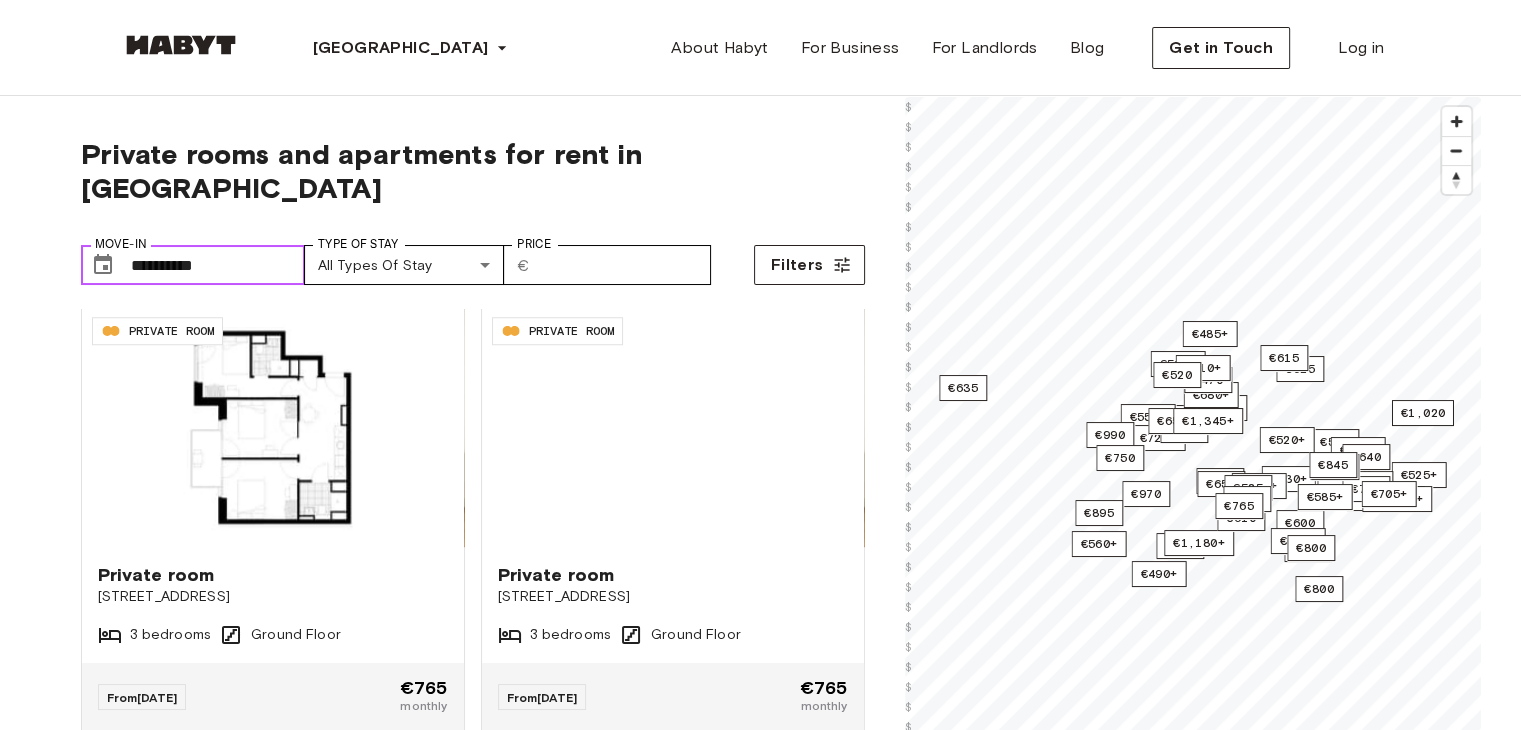scroll, scrollTop: 1800, scrollLeft: 0, axis: vertical 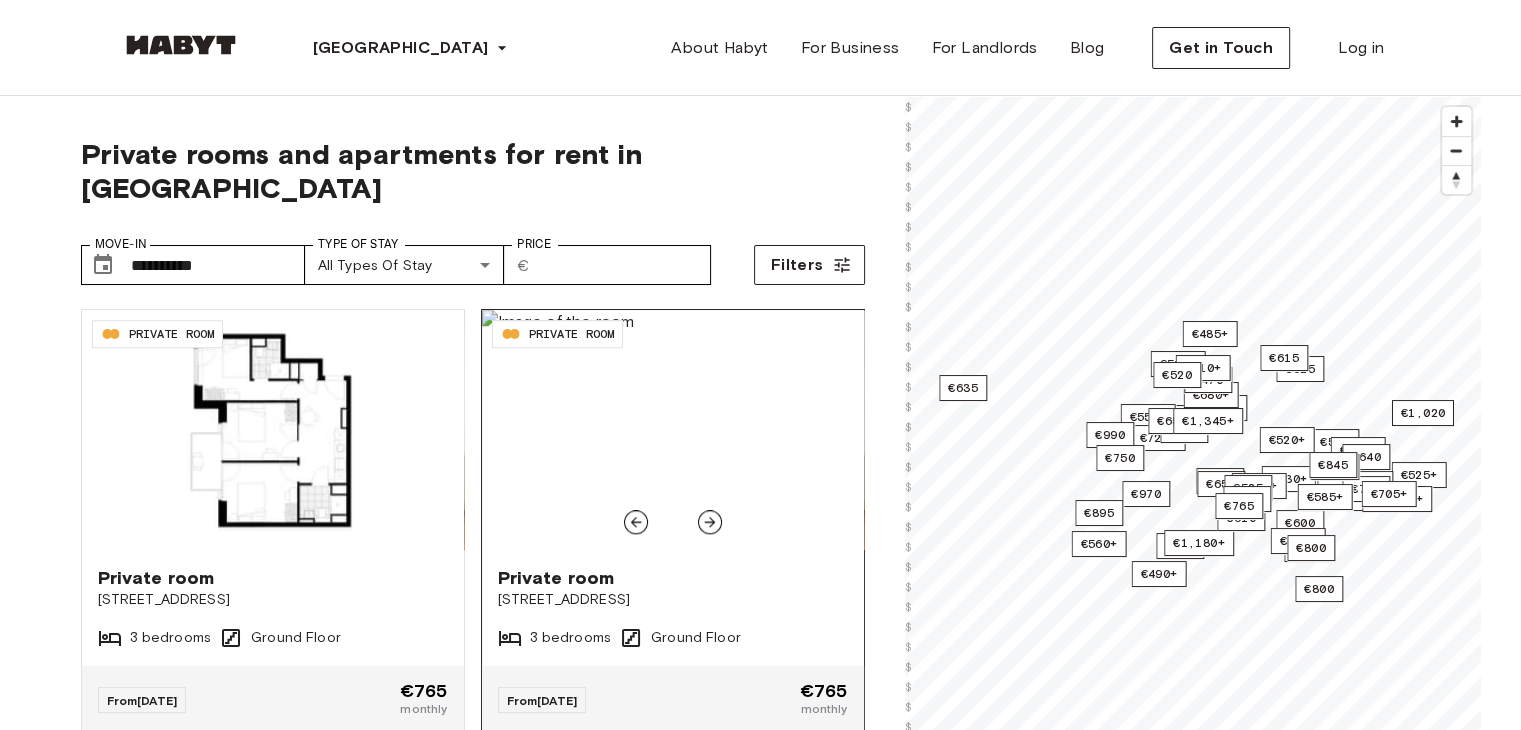 click on "Private room" at bounding box center [673, 578] 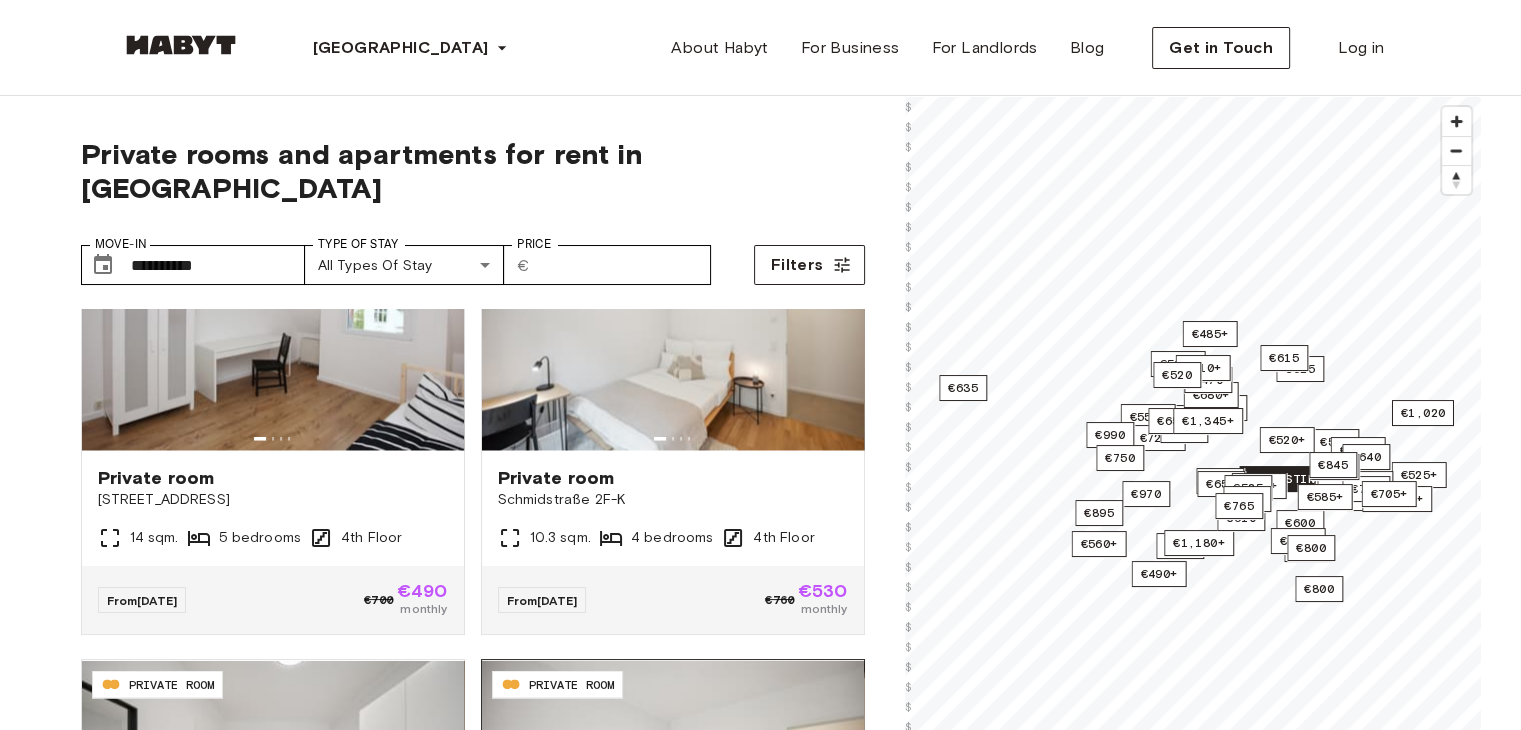 scroll, scrollTop: 3700, scrollLeft: 0, axis: vertical 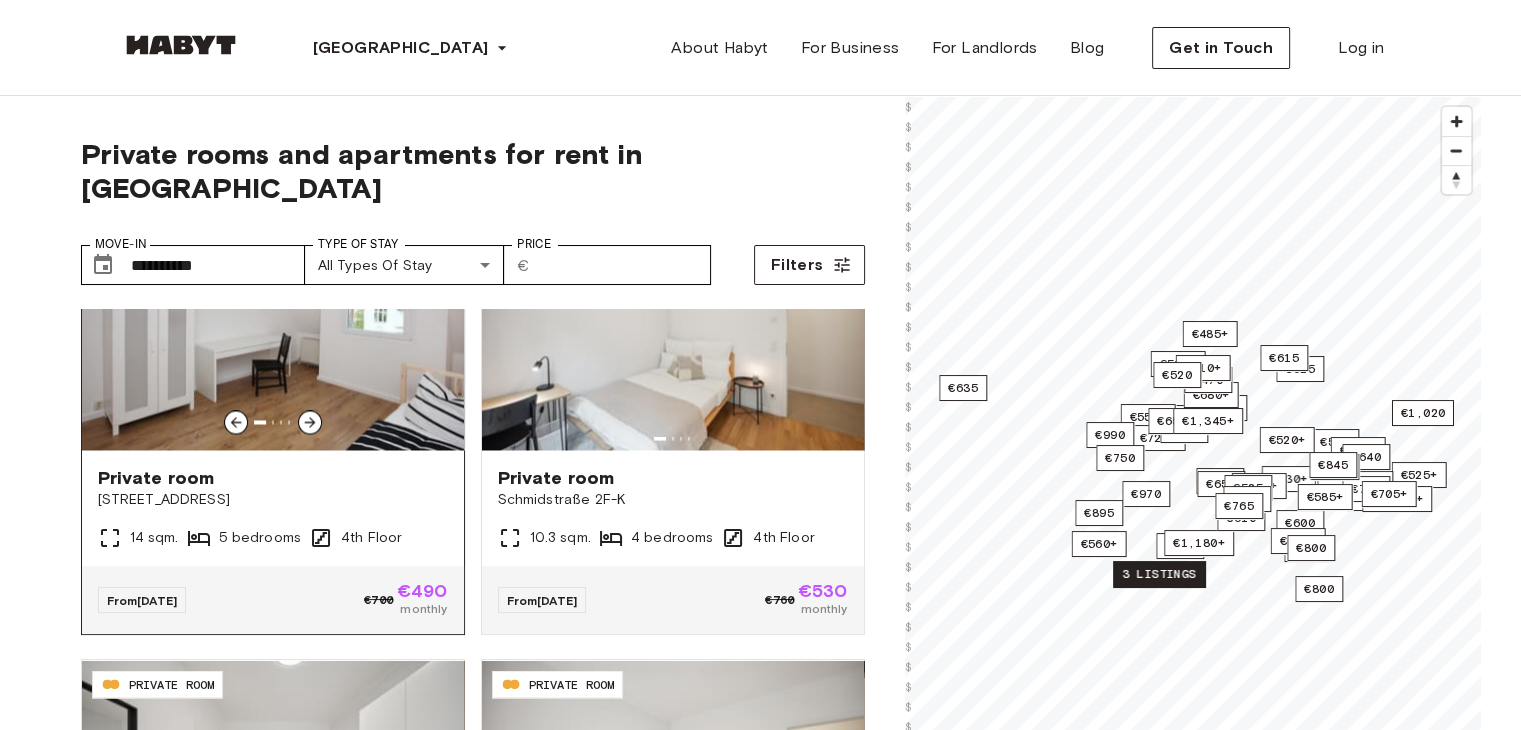 click on "Private room Rheinstraße 2-3 14 sqm. 5 bedrooms 4th Floor" at bounding box center [273, 508] 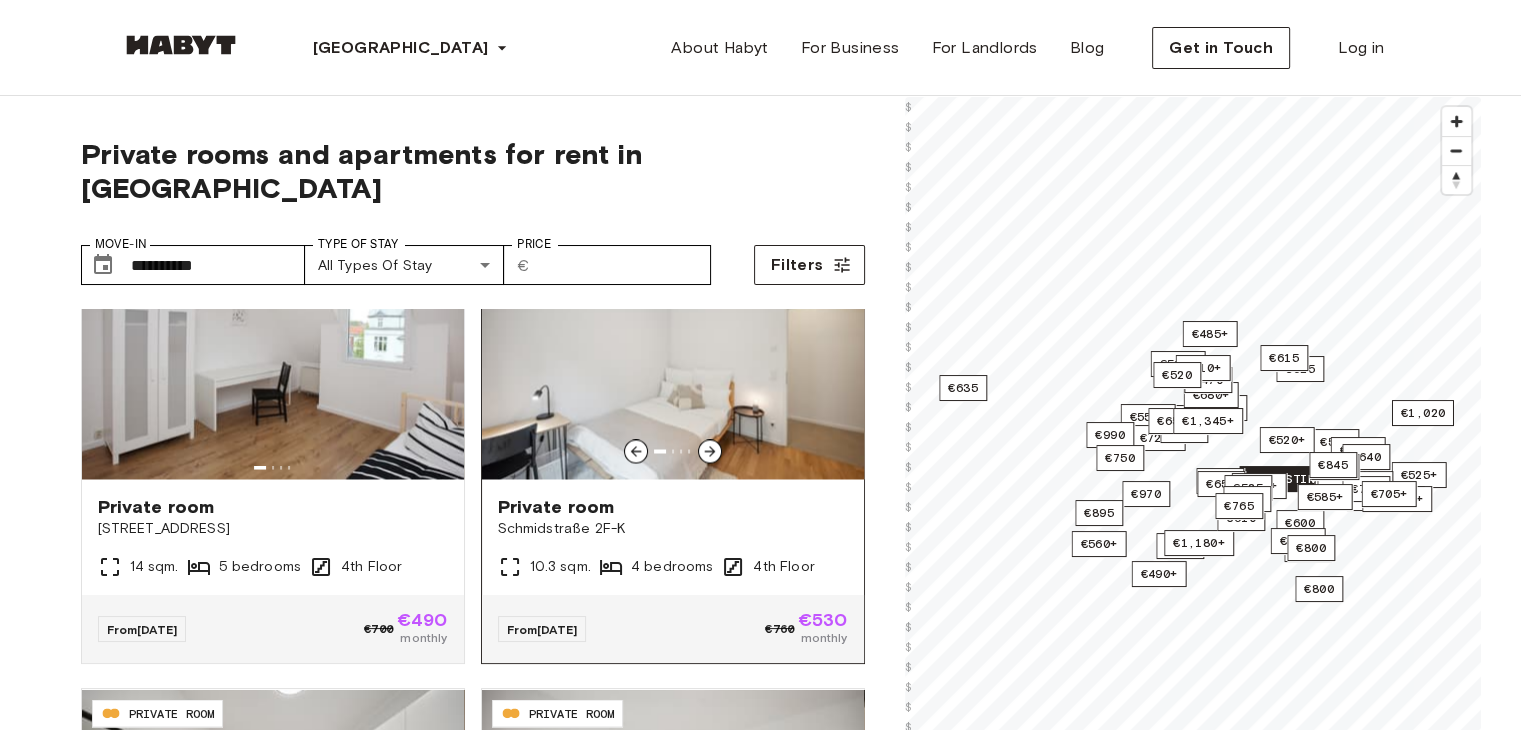 scroll, scrollTop: 3871, scrollLeft: 0, axis: vertical 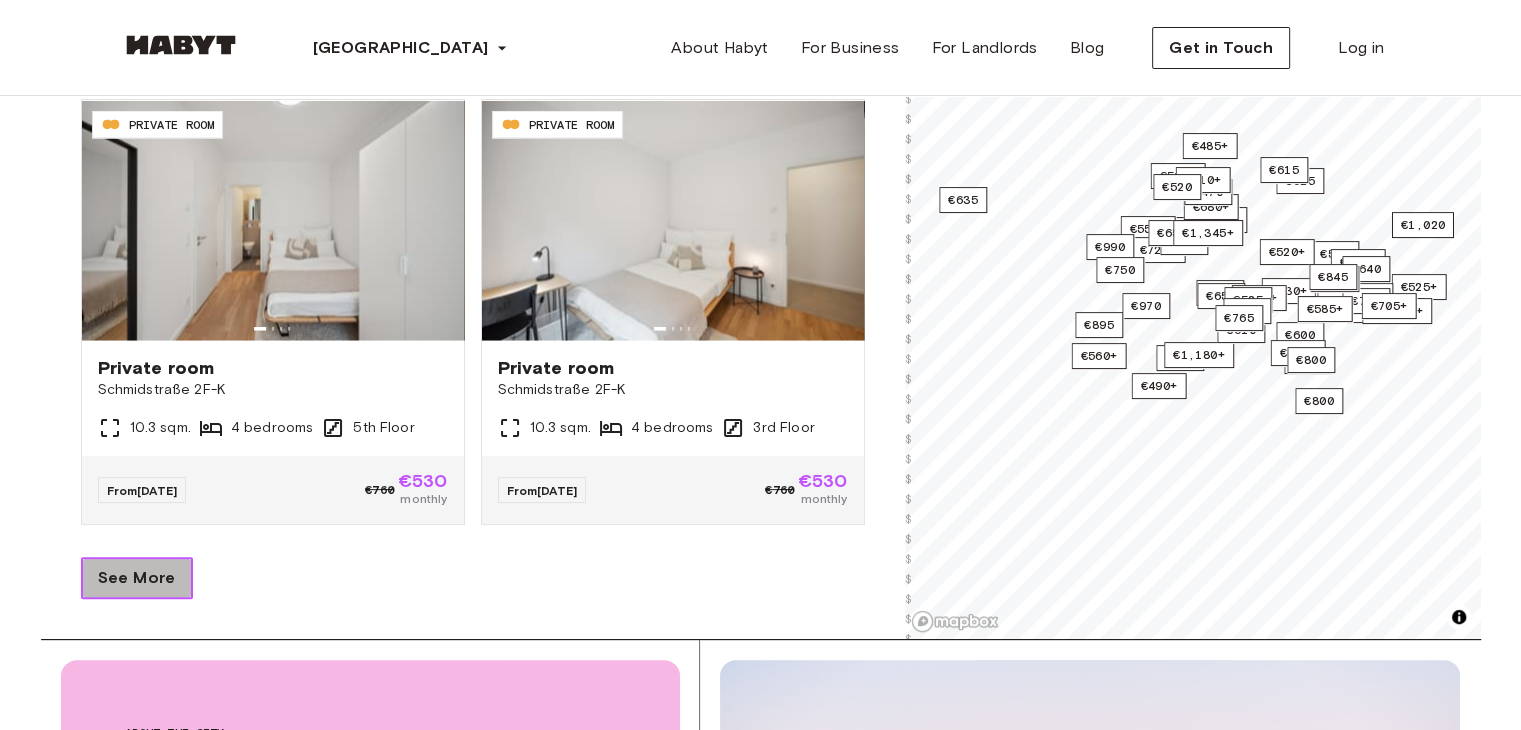click on "See More" at bounding box center (137, 578) 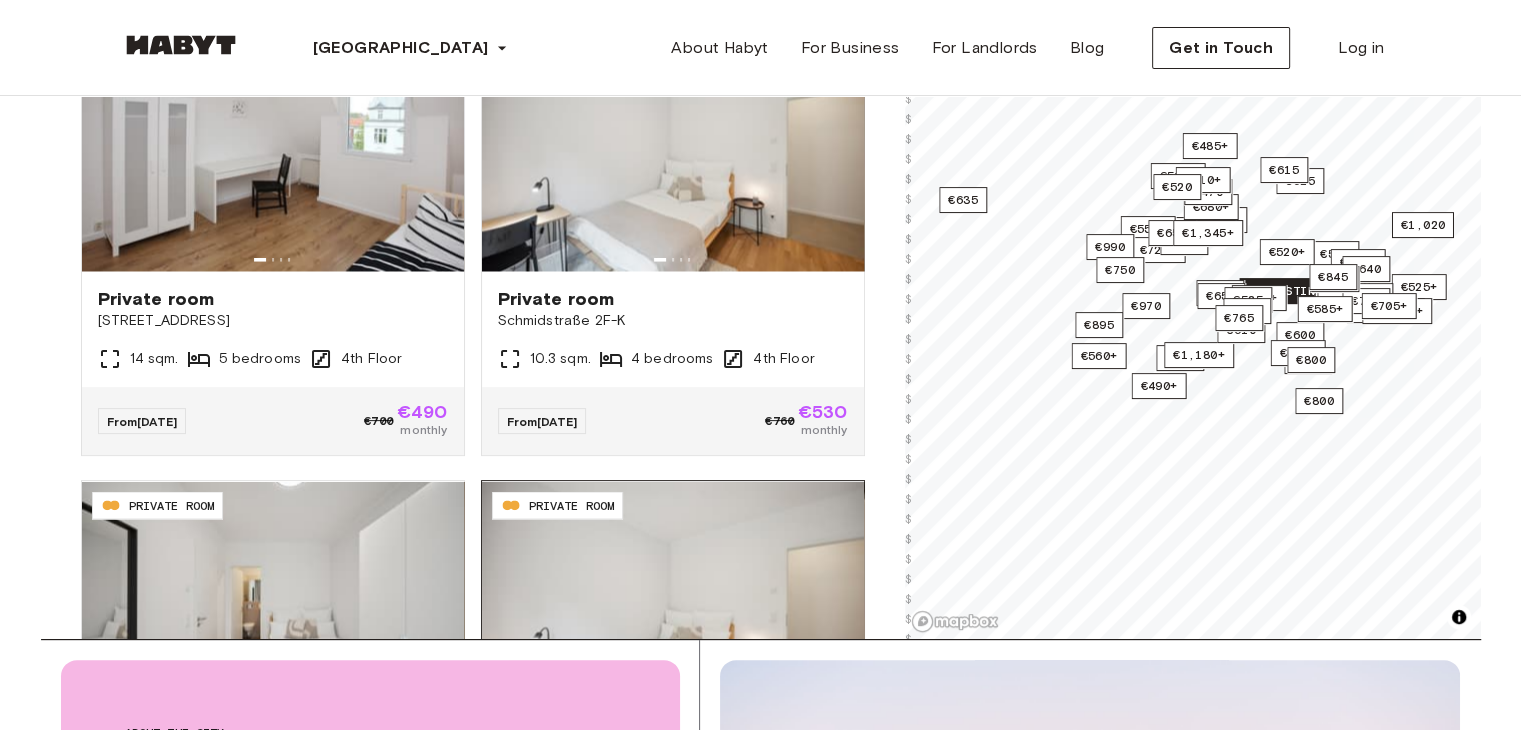 scroll, scrollTop: 3471, scrollLeft: 0, axis: vertical 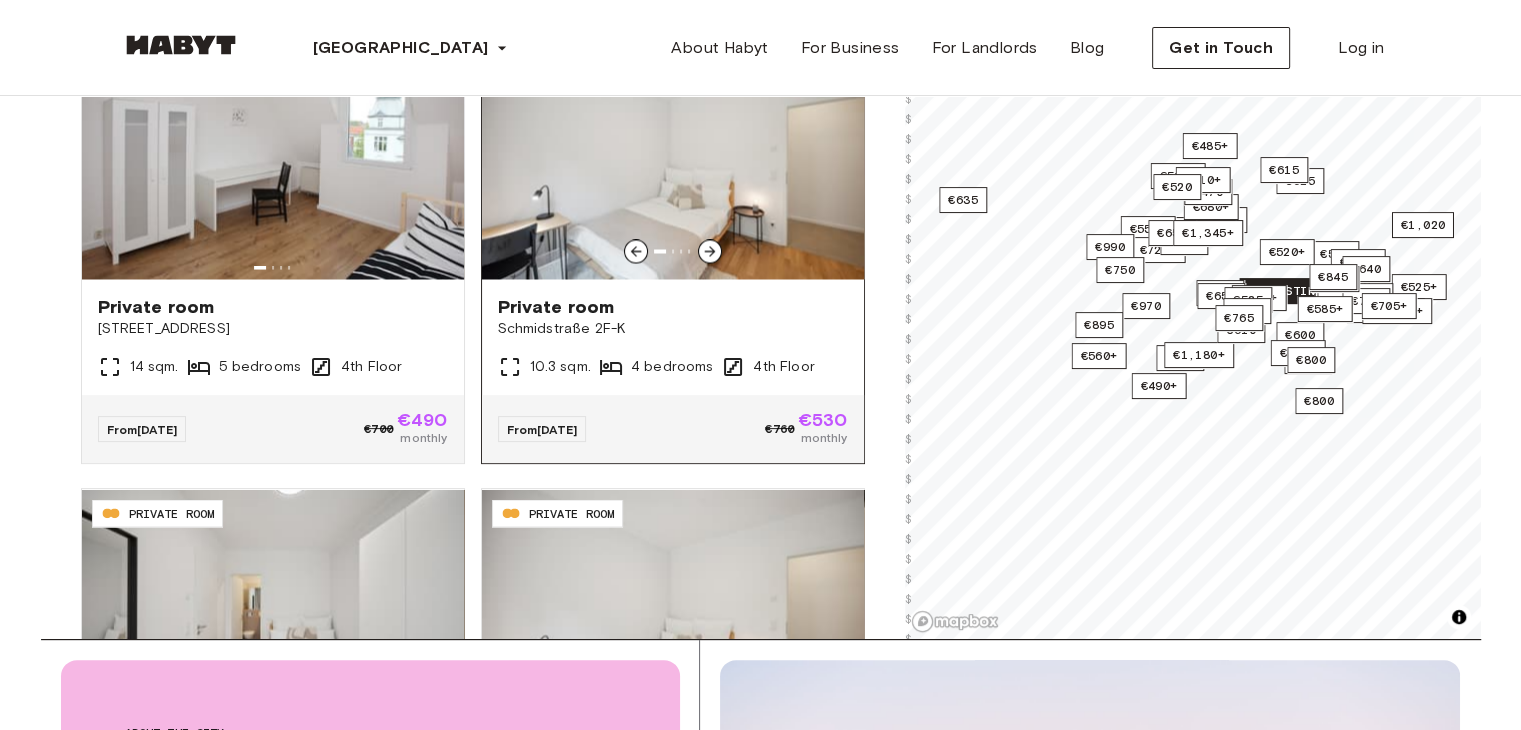 click on "Private room Schmidstraße 2F-K 10.3 sqm. 4 bedrooms 4th Floor" at bounding box center (673, 337) 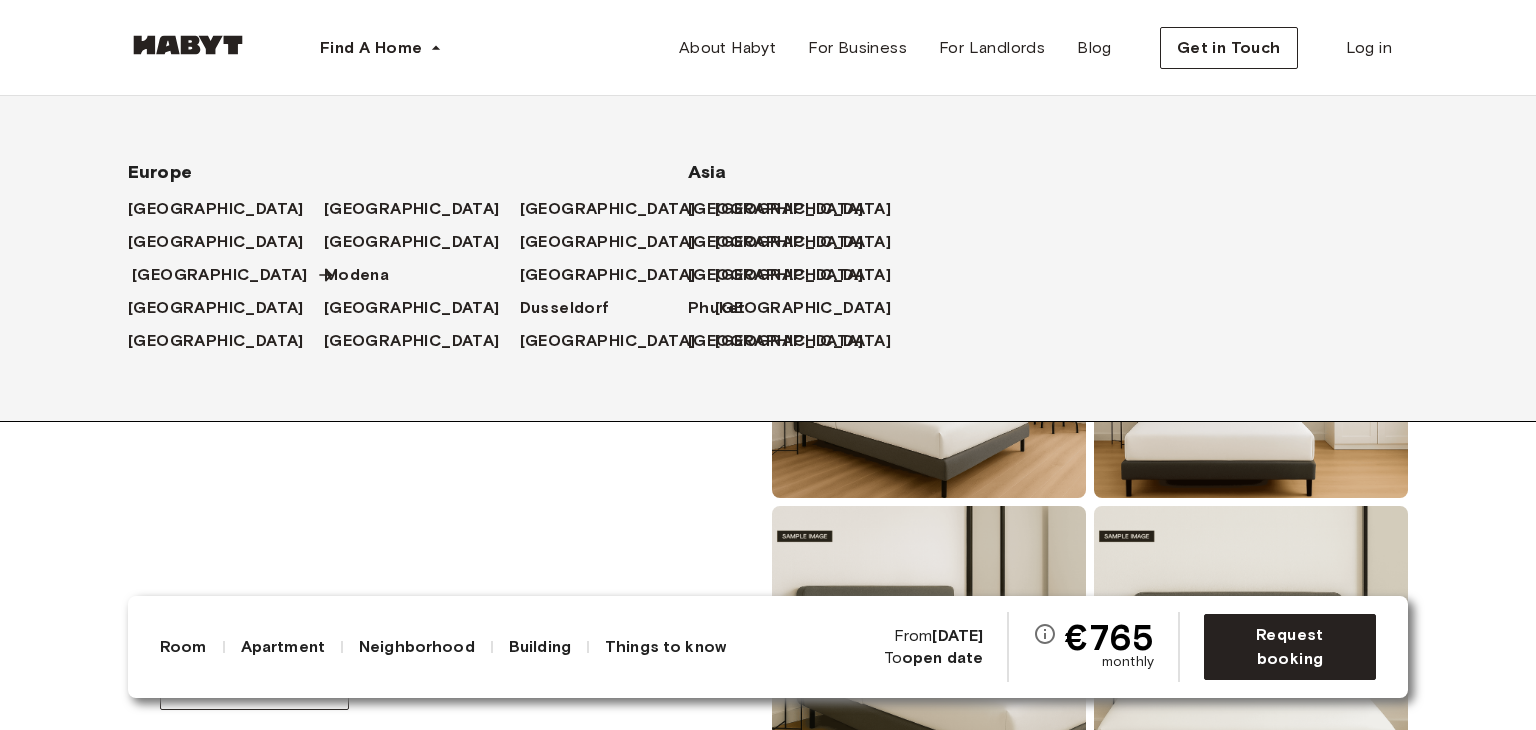 scroll, scrollTop: 0, scrollLeft: 0, axis: both 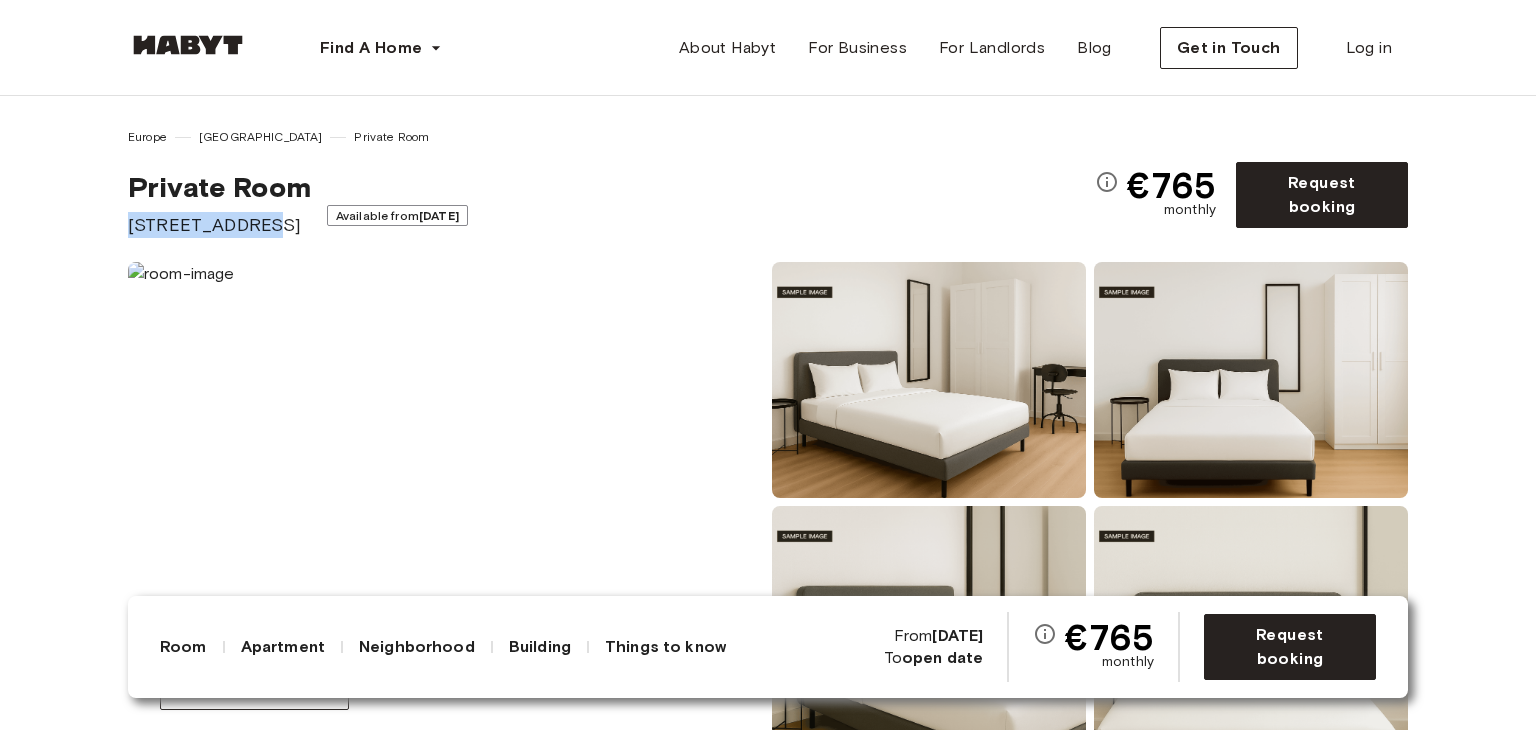 drag, startPoint x: 128, startPoint y: 224, endPoint x: 265, endPoint y: 237, distance: 137.6154 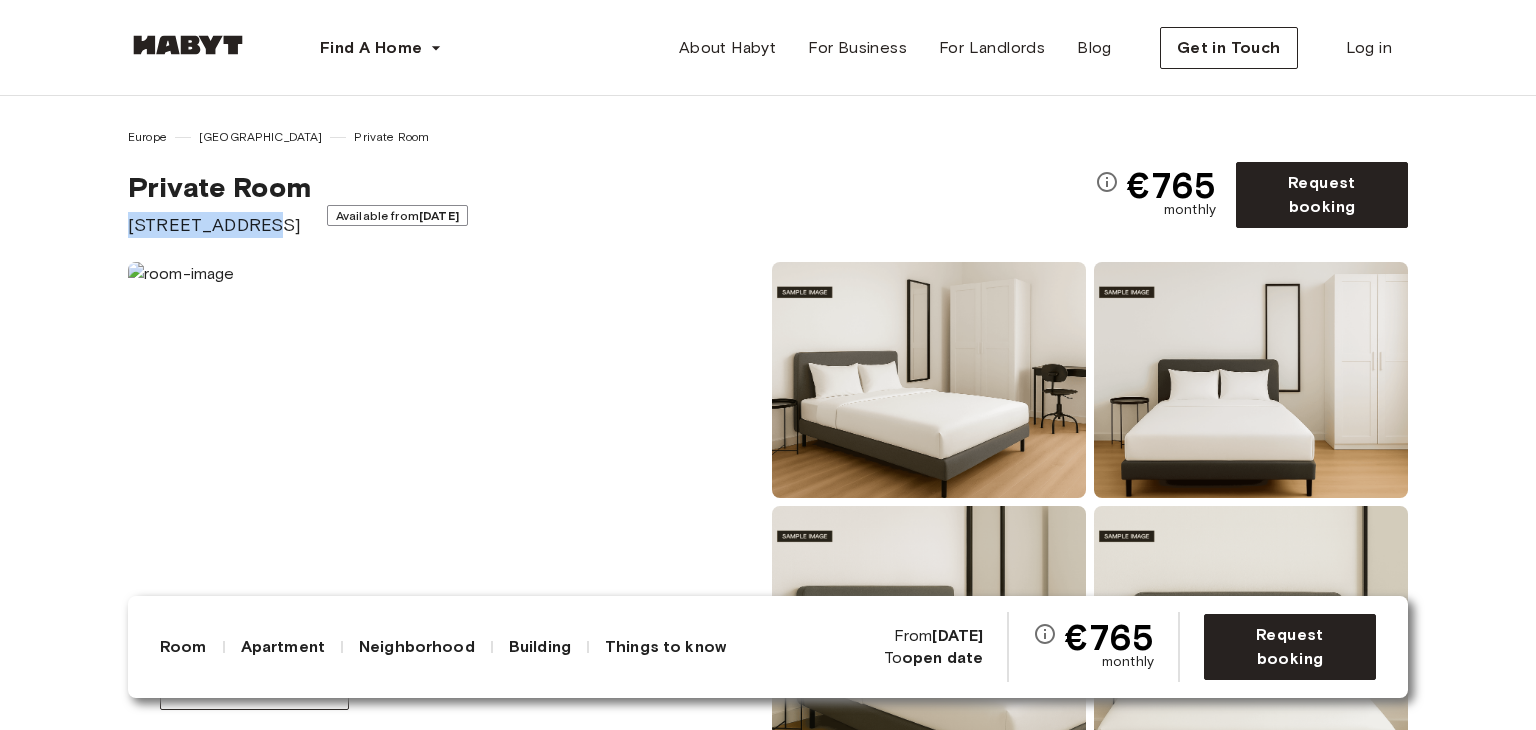 click on "[STREET_ADDRESS]" at bounding box center [219, 225] 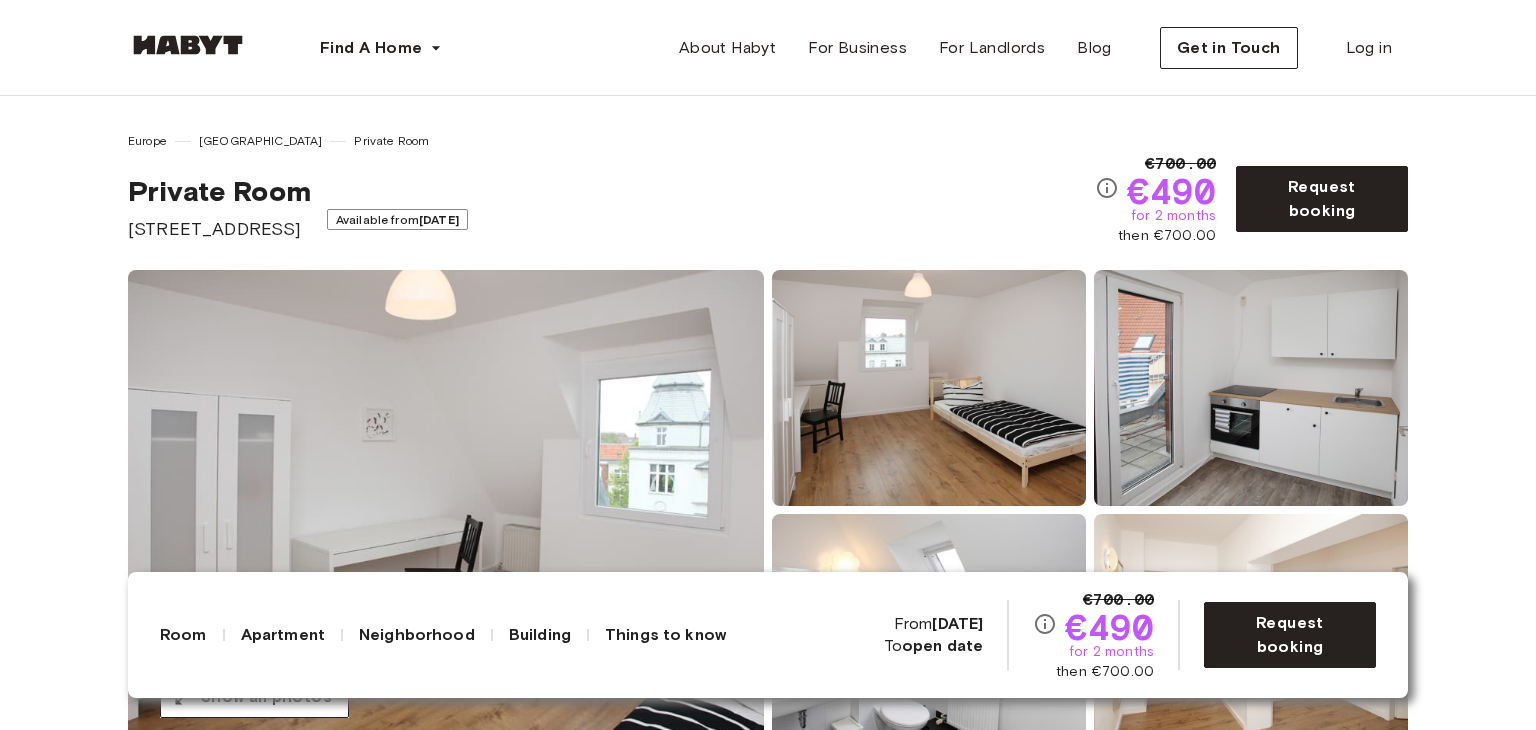 scroll, scrollTop: 0, scrollLeft: 0, axis: both 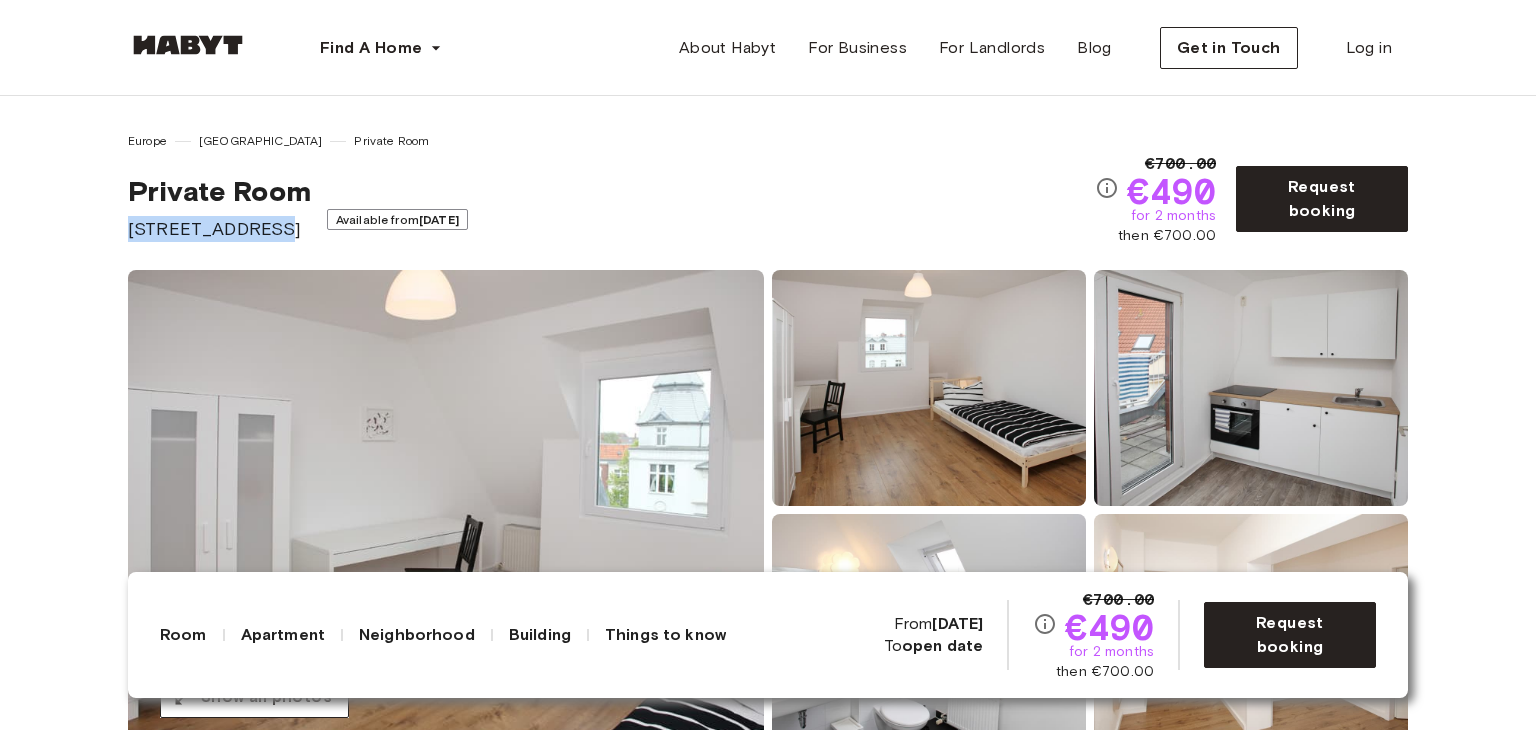 click on "Rheinstraße 2-3" at bounding box center (219, 229) 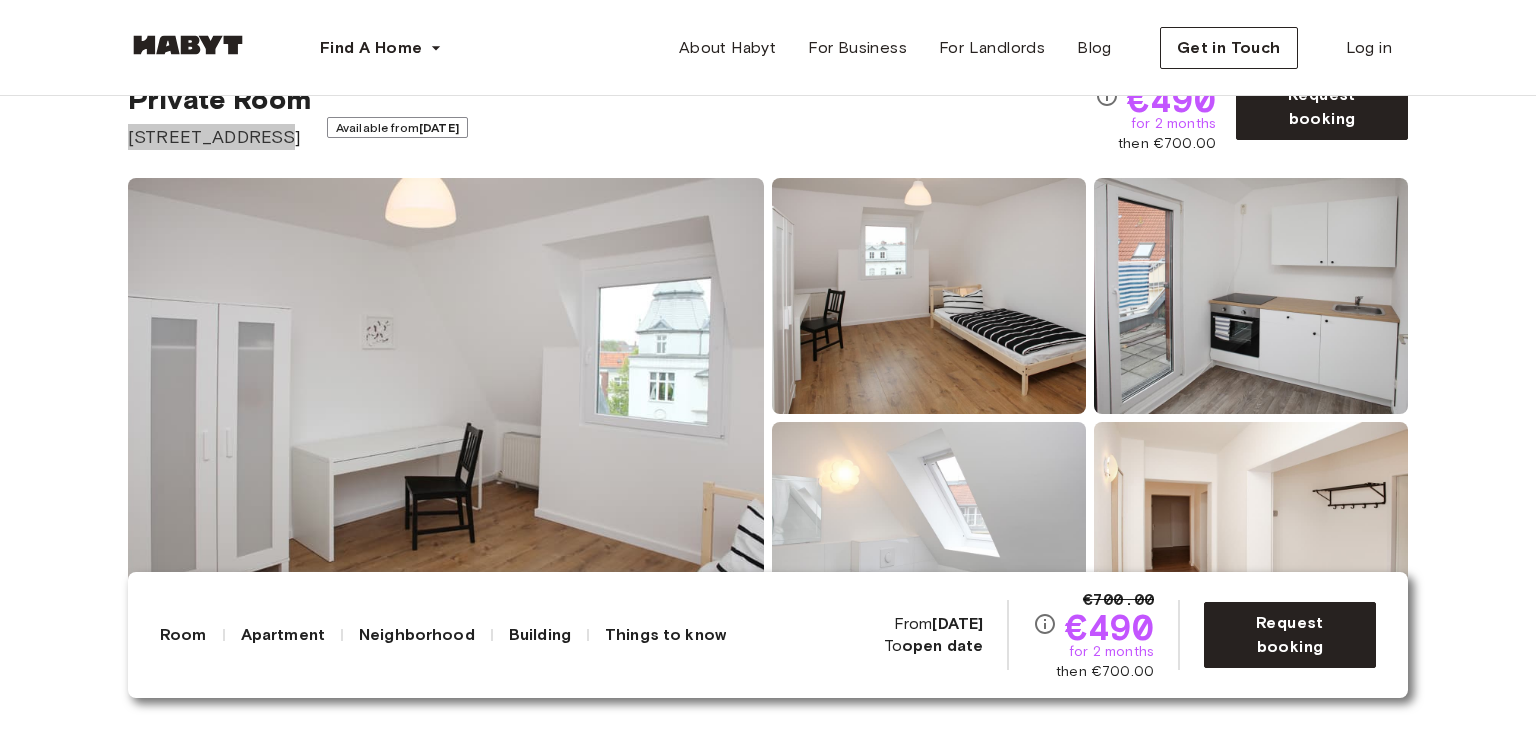 scroll, scrollTop: 200, scrollLeft: 0, axis: vertical 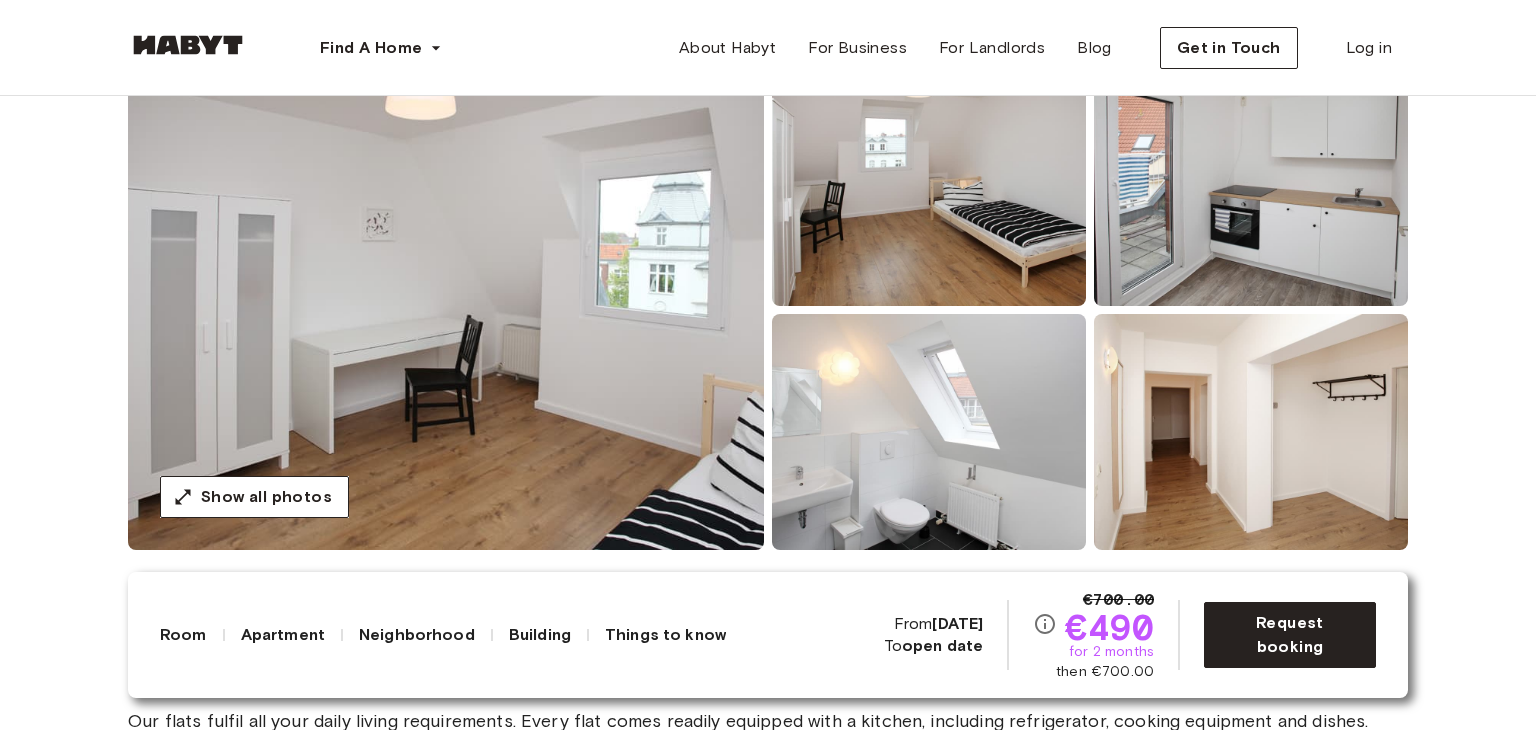 drag, startPoint x: 780, startPoint y: 551, endPoint x: 796, endPoint y: 537, distance: 21.260292 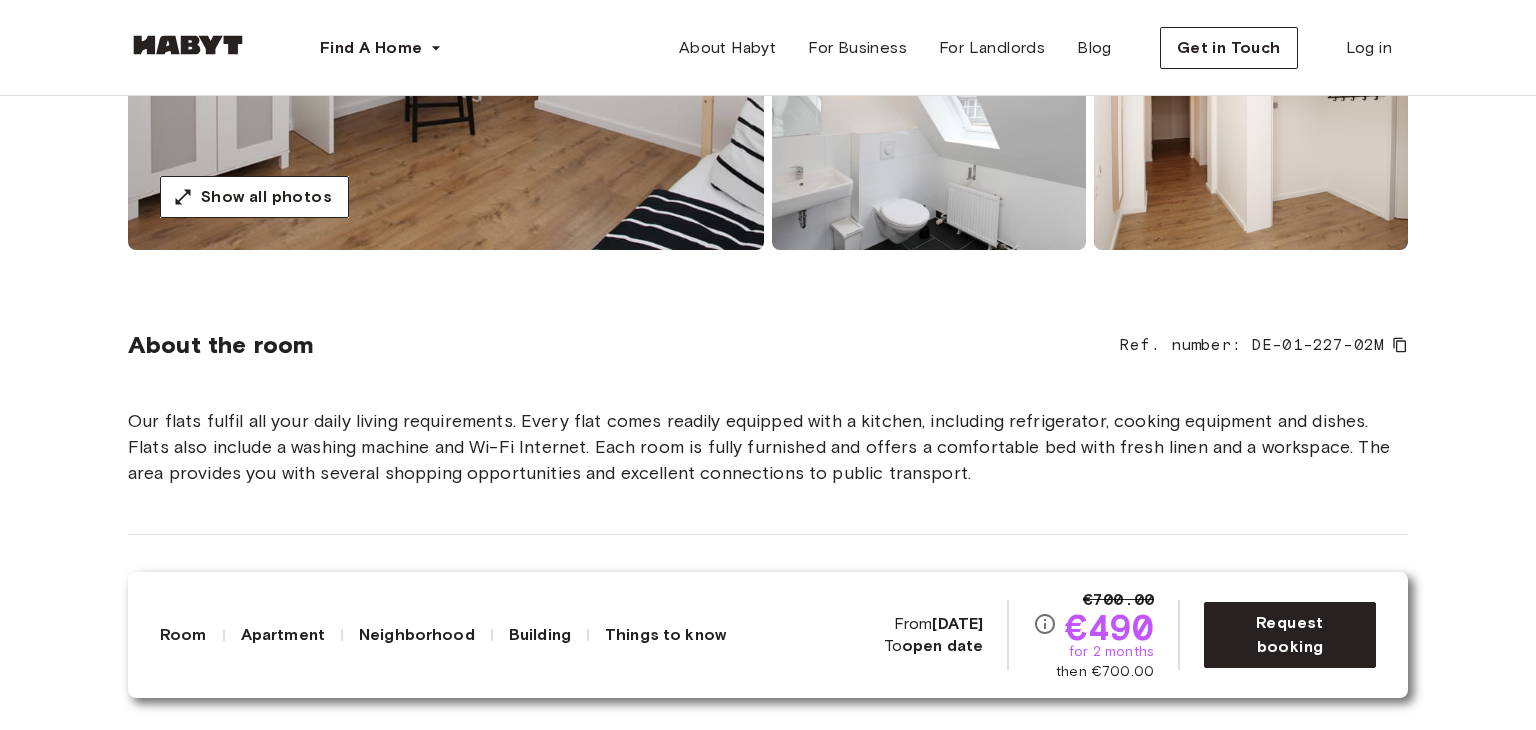 click on "Our flats fulfil all your daily living requirements. Every flat comes readily equipped with a kitchen, including refrigerator, cooking equipment and dishes. Flats also include a washing machine and Wi-Fi Internet. Each room is fully furnished and offers a comfortable bed with fresh linen and a workspace. The area provides you with several shopping opportunities and excellent connections to public transport." at bounding box center (768, 447) 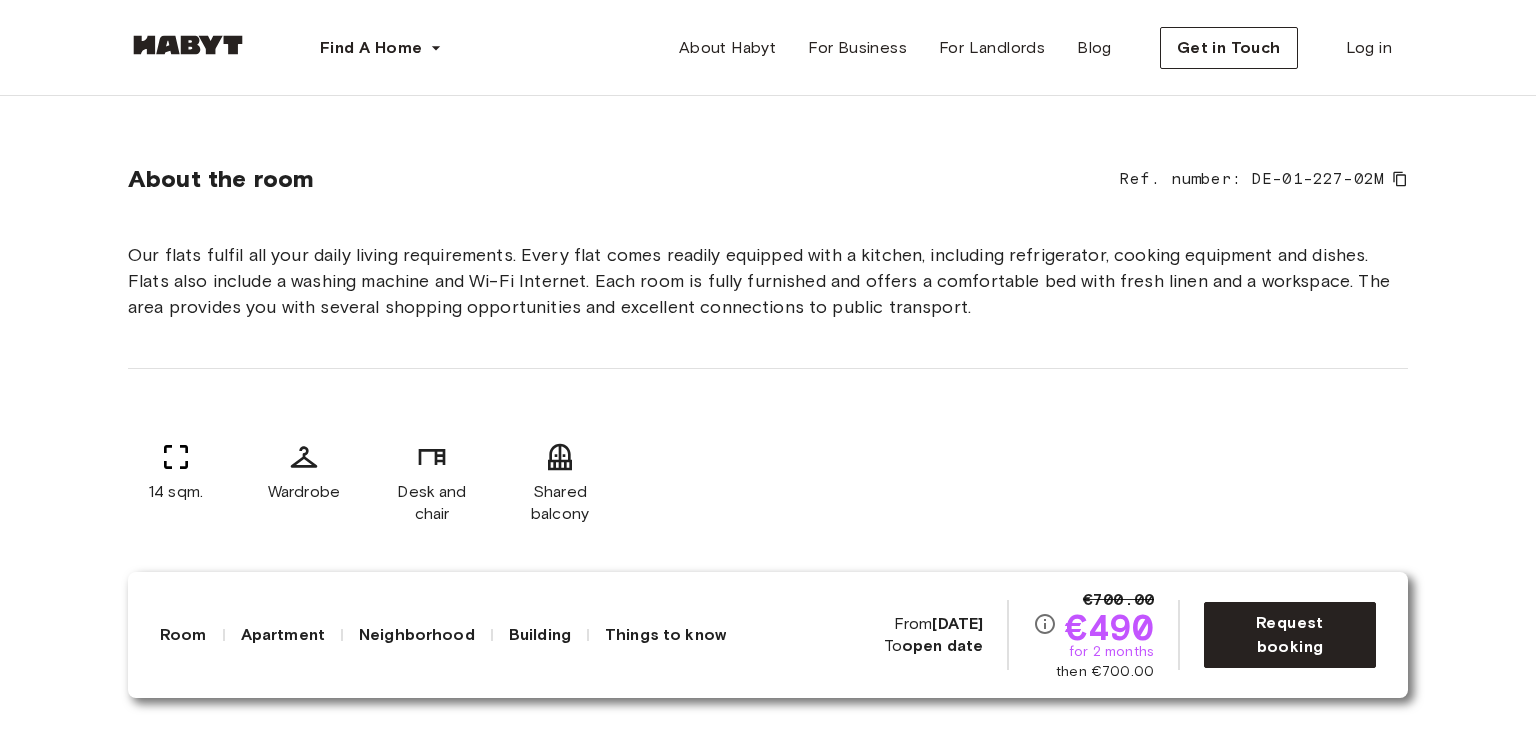 scroll, scrollTop: 800, scrollLeft: 0, axis: vertical 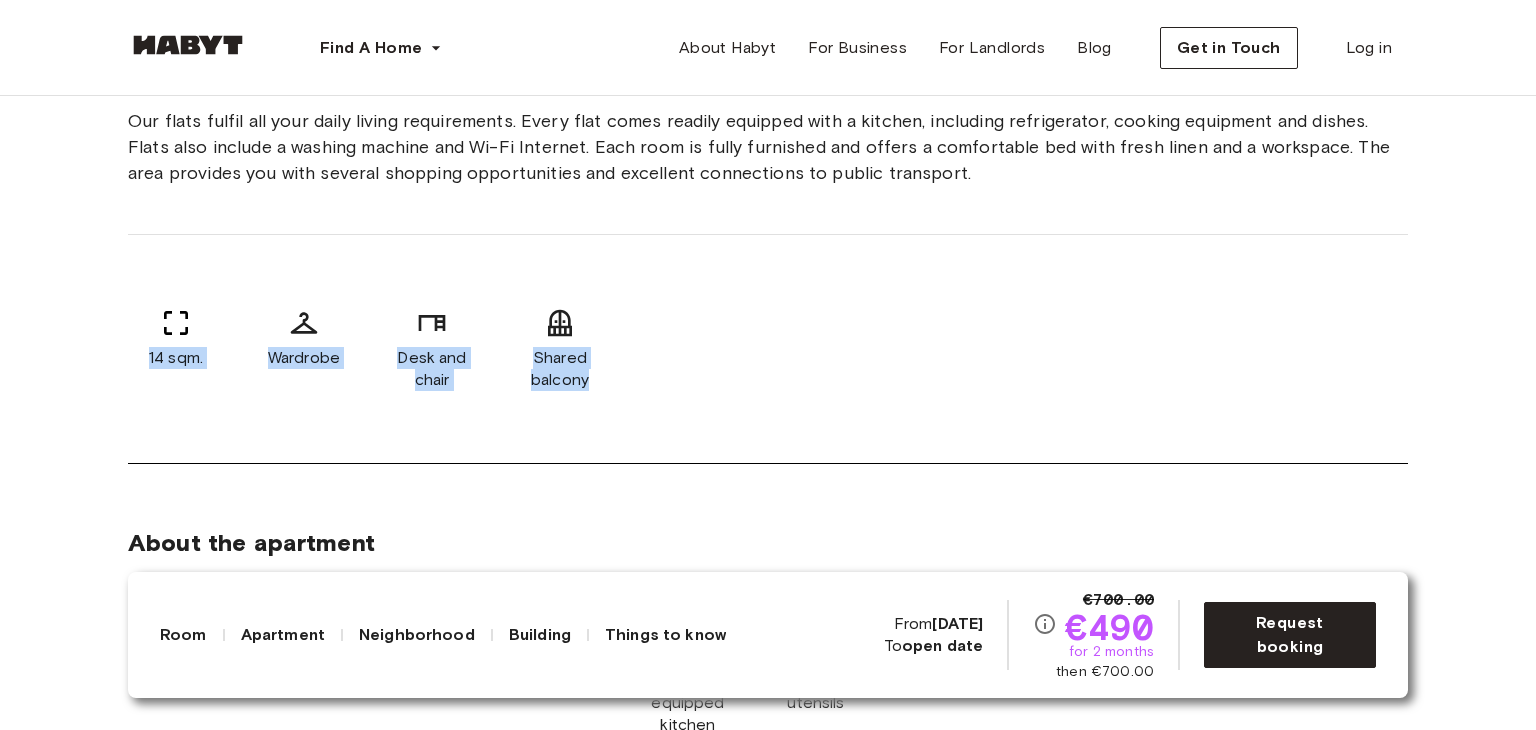 drag, startPoint x: 144, startPoint y: 370, endPoint x: 612, endPoint y: 412, distance: 469.88083 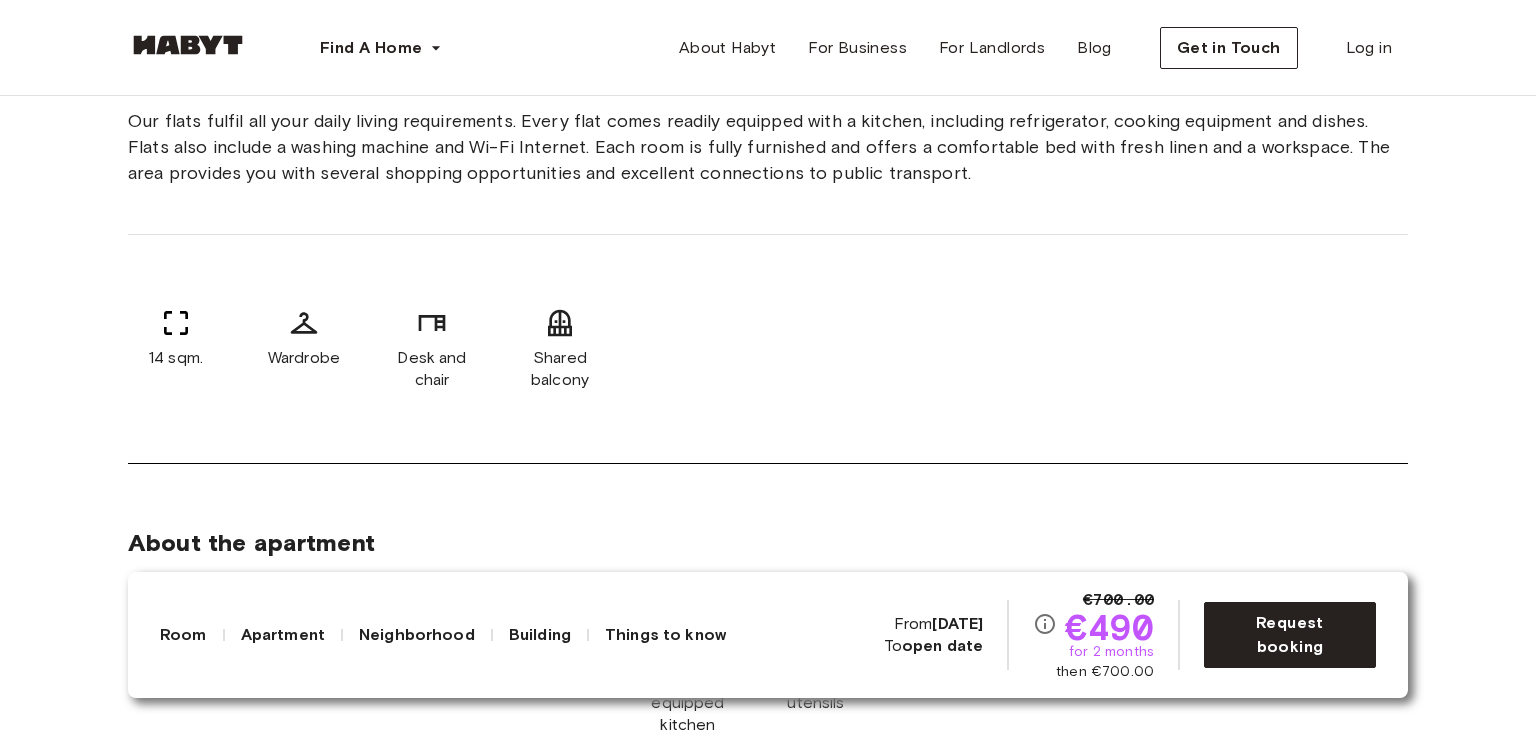 click on "Europe Berlin Private Room Private Room Rheinstraße 2-3 Available from  Aug 04 €700.00 €490 for 2 months then €700.00 Request booking Show all photos About the room Ref. number:   DE-01-227-02M Our flats fulfil all your daily living requirements. Every flat comes readily equipped with a kitchen, including refrigerator, cooking equipment and dishes. Flats also include a washing machine and Wi-Fi Internet. Each room is fully furnished and offers a comfortable bed with fresh linen and a workspace. The area provides you with several shopping opportunities and excellent connections to public transport. 14 sqm. Wardrobe Desk and chair Shared balcony About the apartment 112 sqm. 4th Floor 5 bedrooms WiFi Fully-equipped kitchen Kitchen utensils All rooms in this apartment Rheinstraße 2-3 14 sqm. 5 bedrooms 4th Floor From  Aug 04 €490 monthly Rheinstraße 2-3 17 sqm. 5 bedrooms 4th Floor From  Jan 01 €700 monthly Rheinstraße 2-3 12 sqm. 5 bedrooms 4th Floor From  Jan 01 €700 monthly Rheinstraße 2-3 ," at bounding box center (768, 2320) 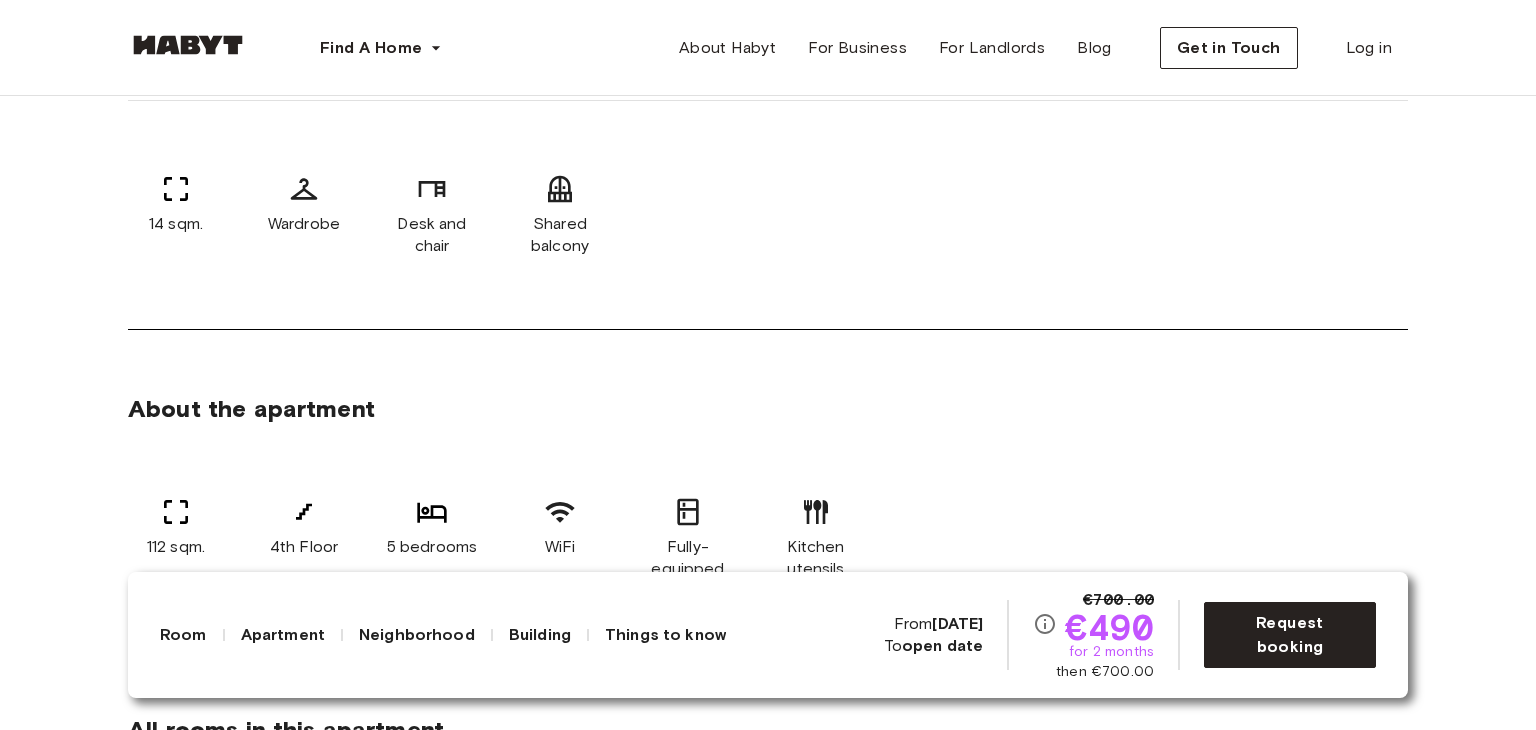 scroll, scrollTop: 1100, scrollLeft: 0, axis: vertical 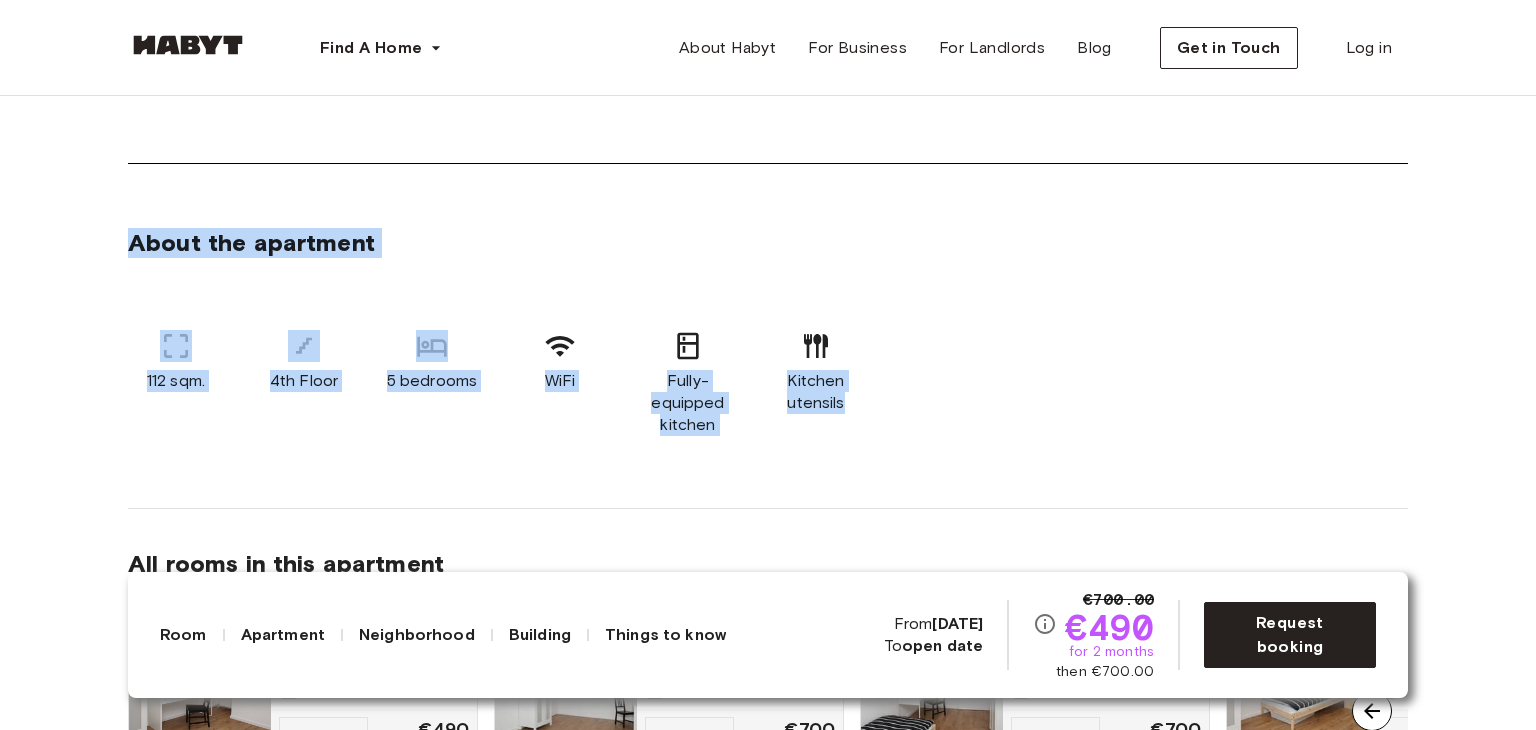 drag, startPoint x: 117, startPoint y: 237, endPoint x: 866, endPoint y: 401, distance: 766.74445 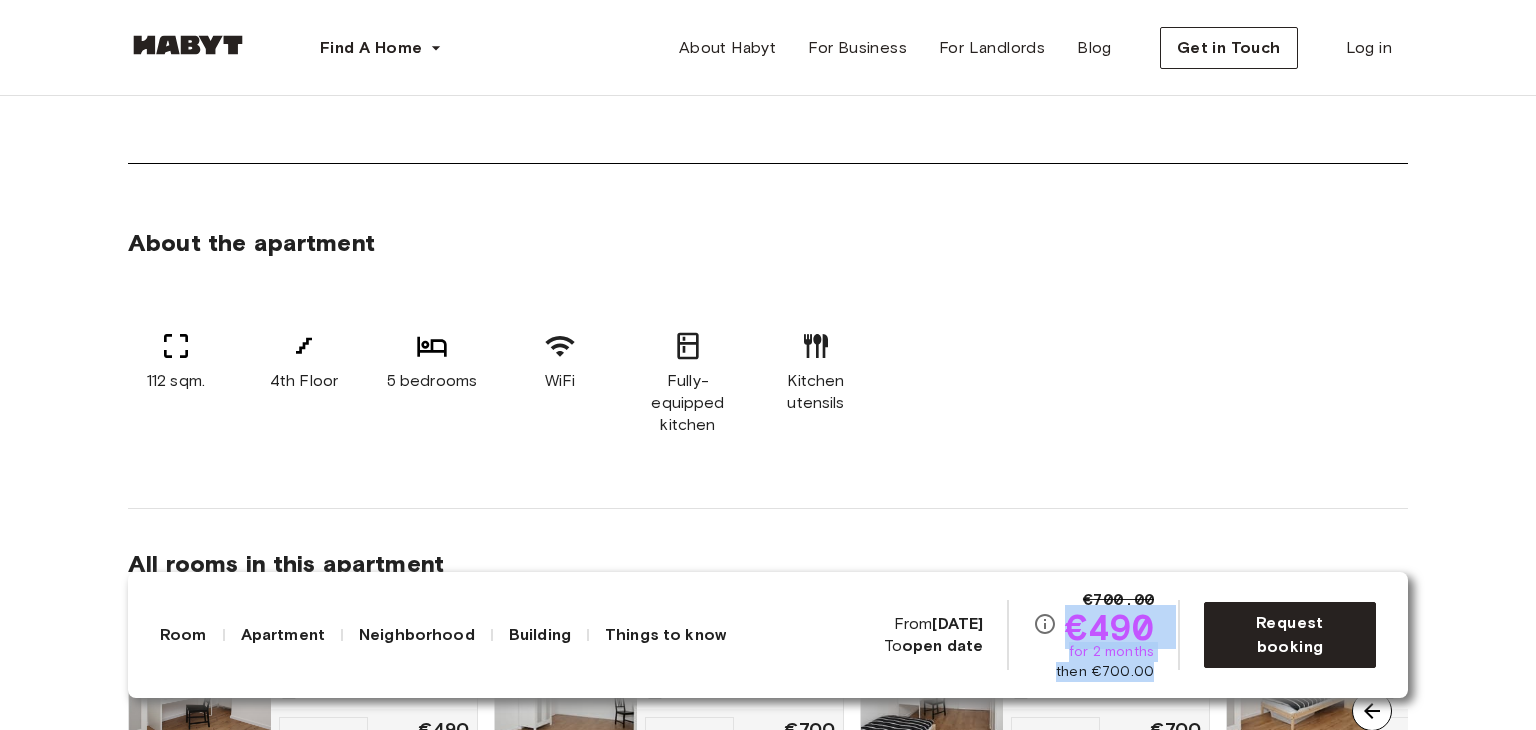 drag, startPoint x: 1149, startPoint y: 685, endPoint x: 1044, endPoint y: 636, distance: 115.87062 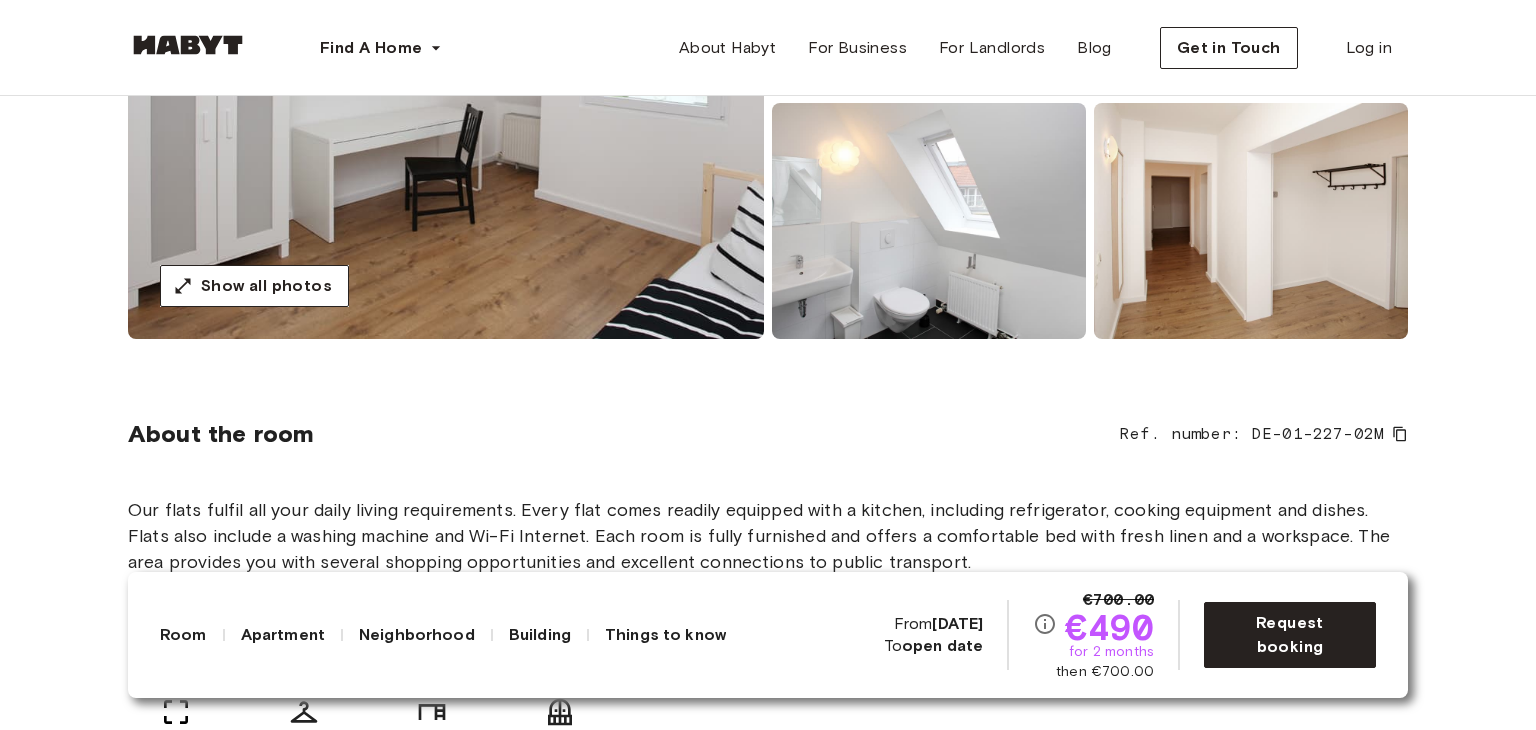 scroll, scrollTop: 400, scrollLeft: 0, axis: vertical 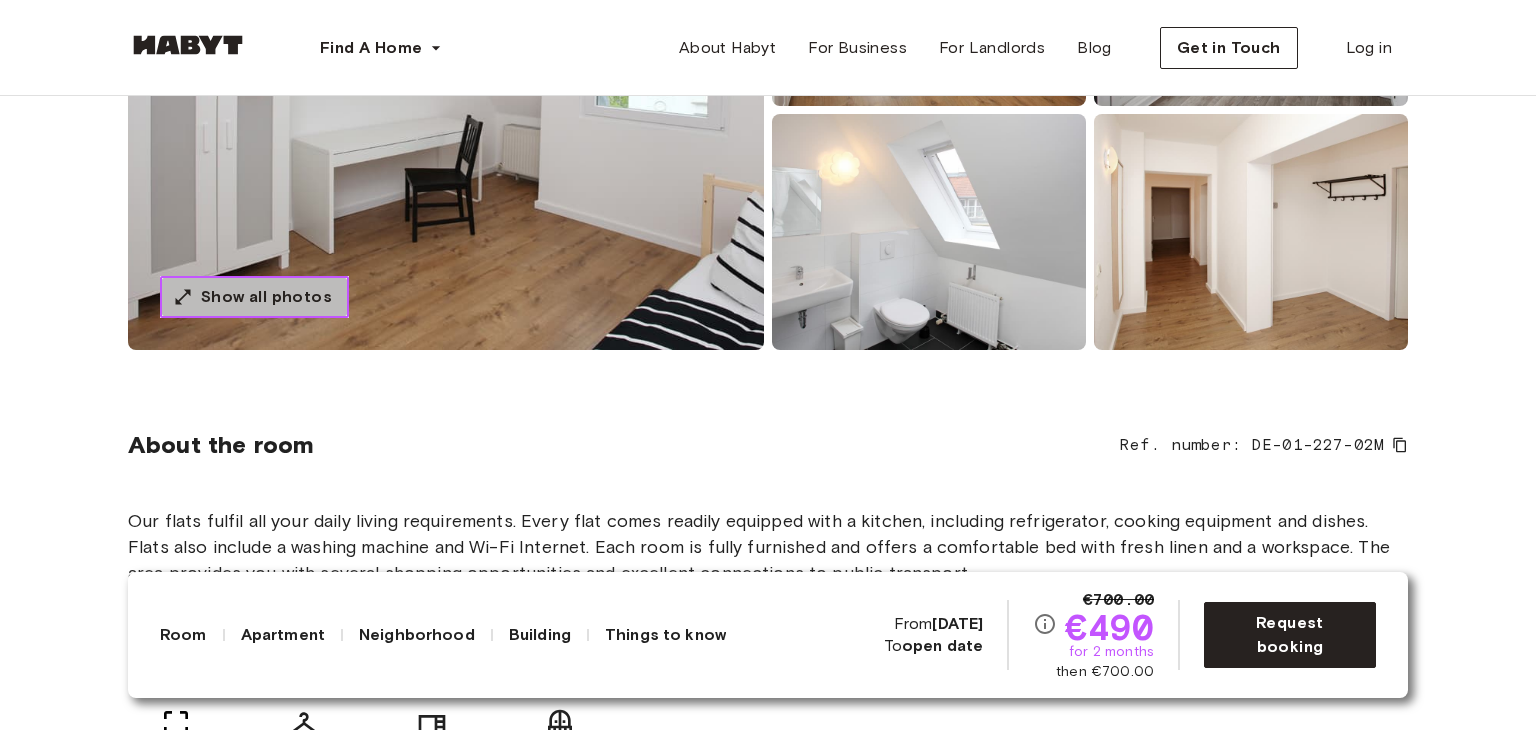click on "Show all photos" at bounding box center (266, 297) 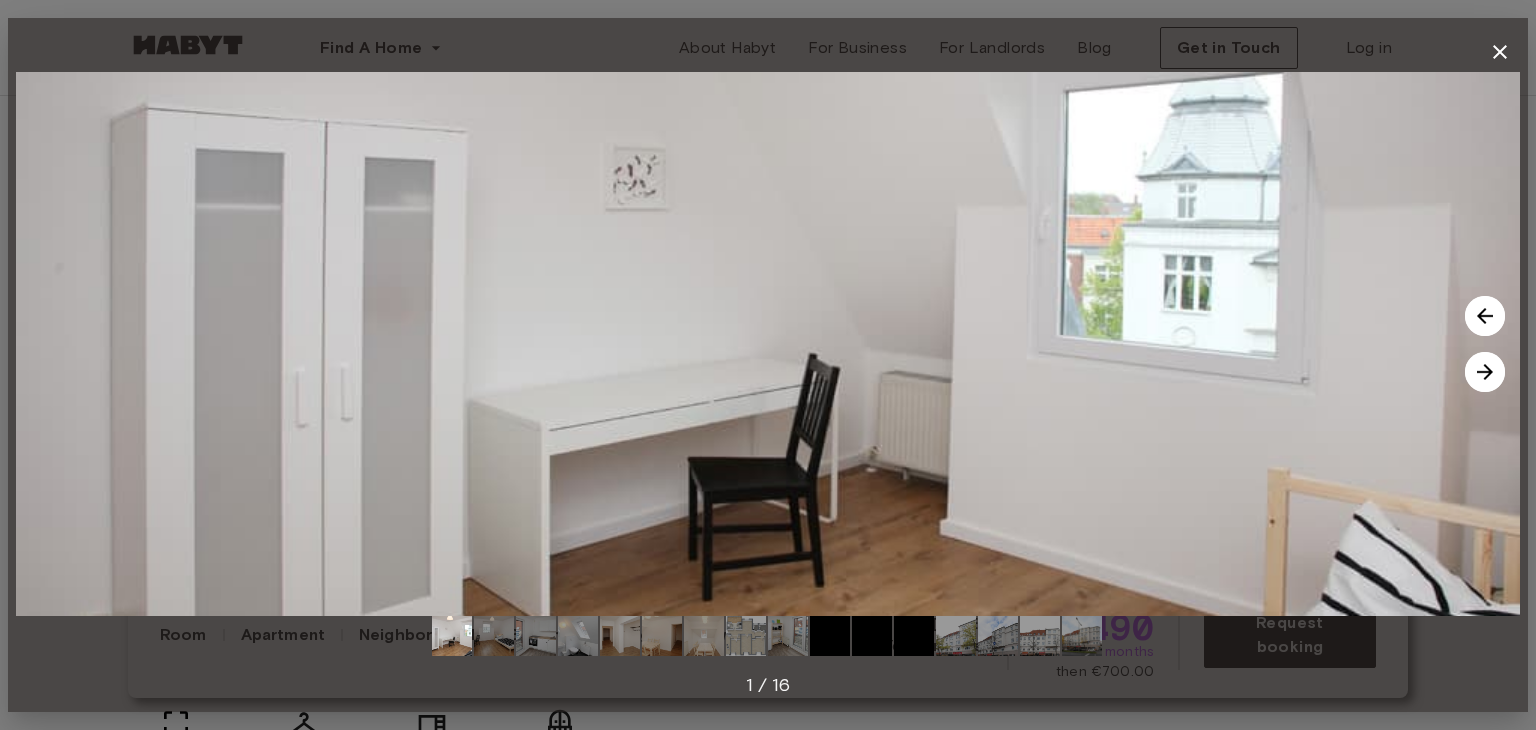 click at bounding box center [746, 636] 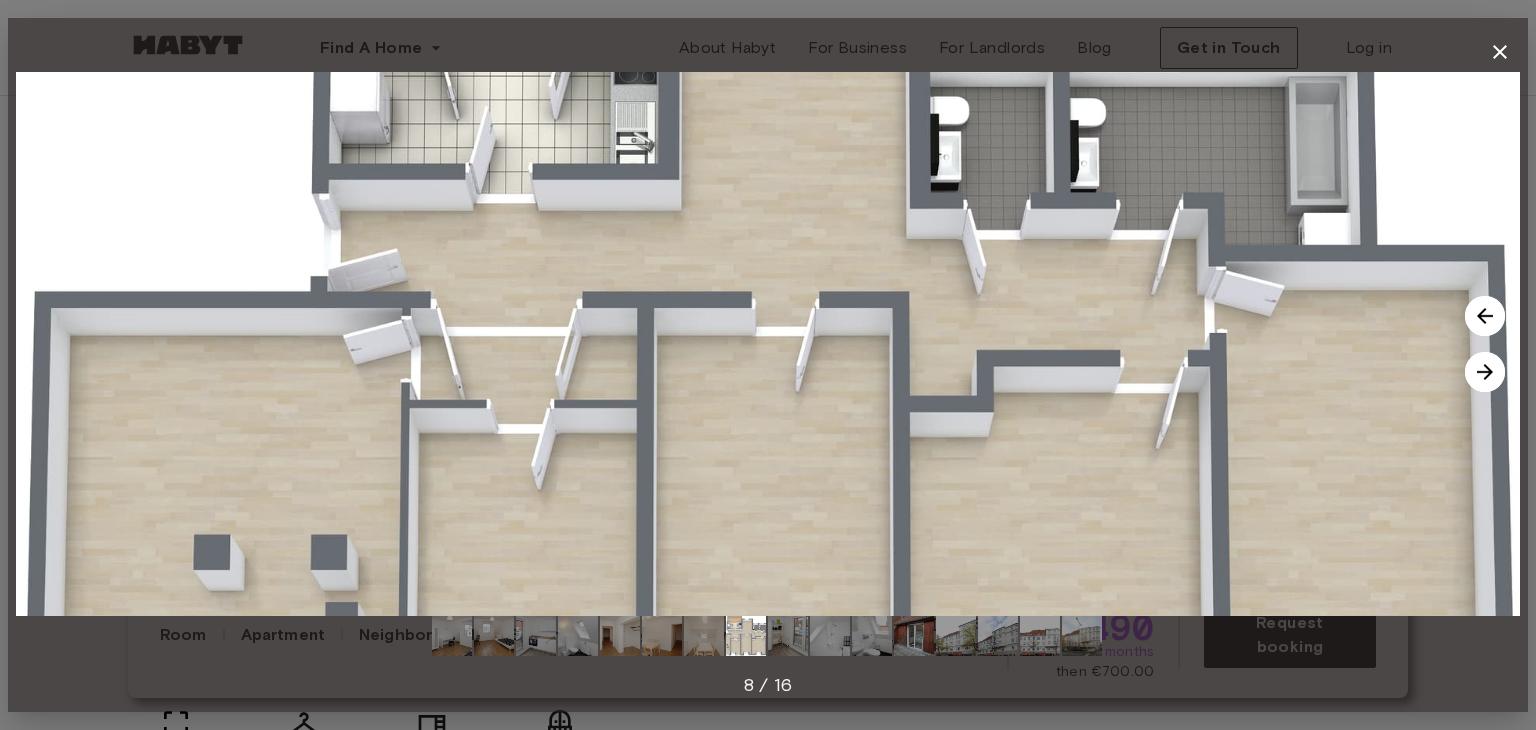 click at bounding box center (768, 344) 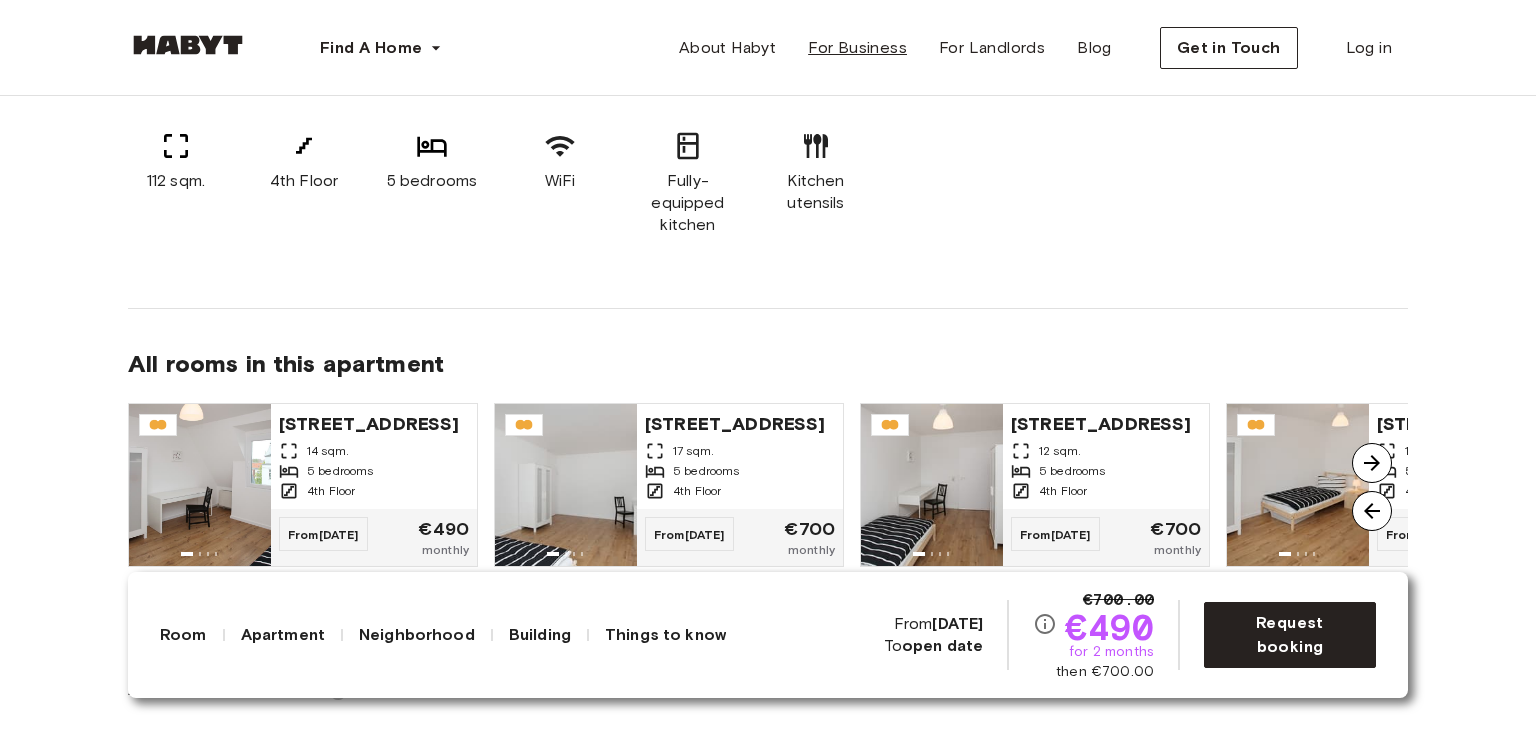 scroll, scrollTop: 1700, scrollLeft: 0, axis: vertical 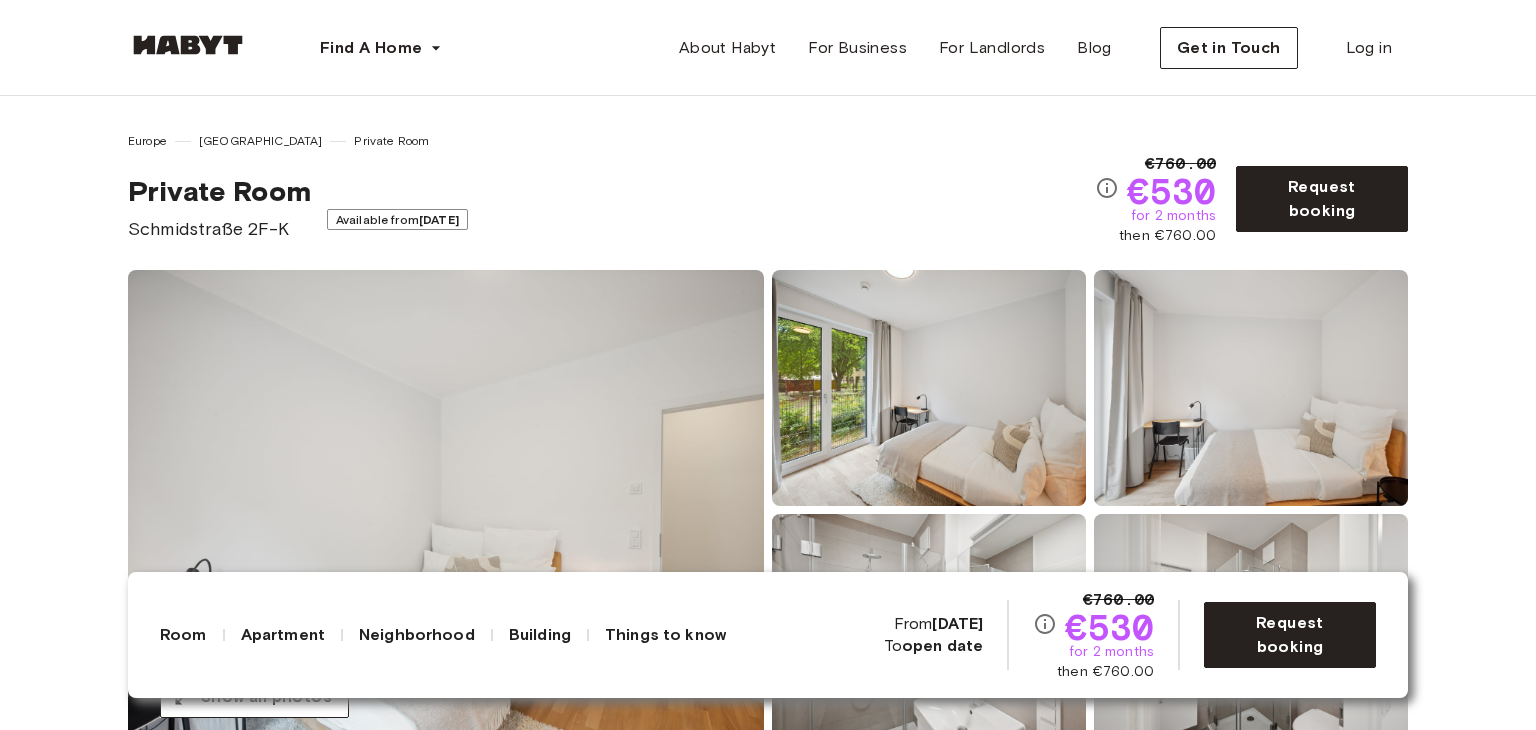 click on "Private Room" at bounding box center (219, 191) 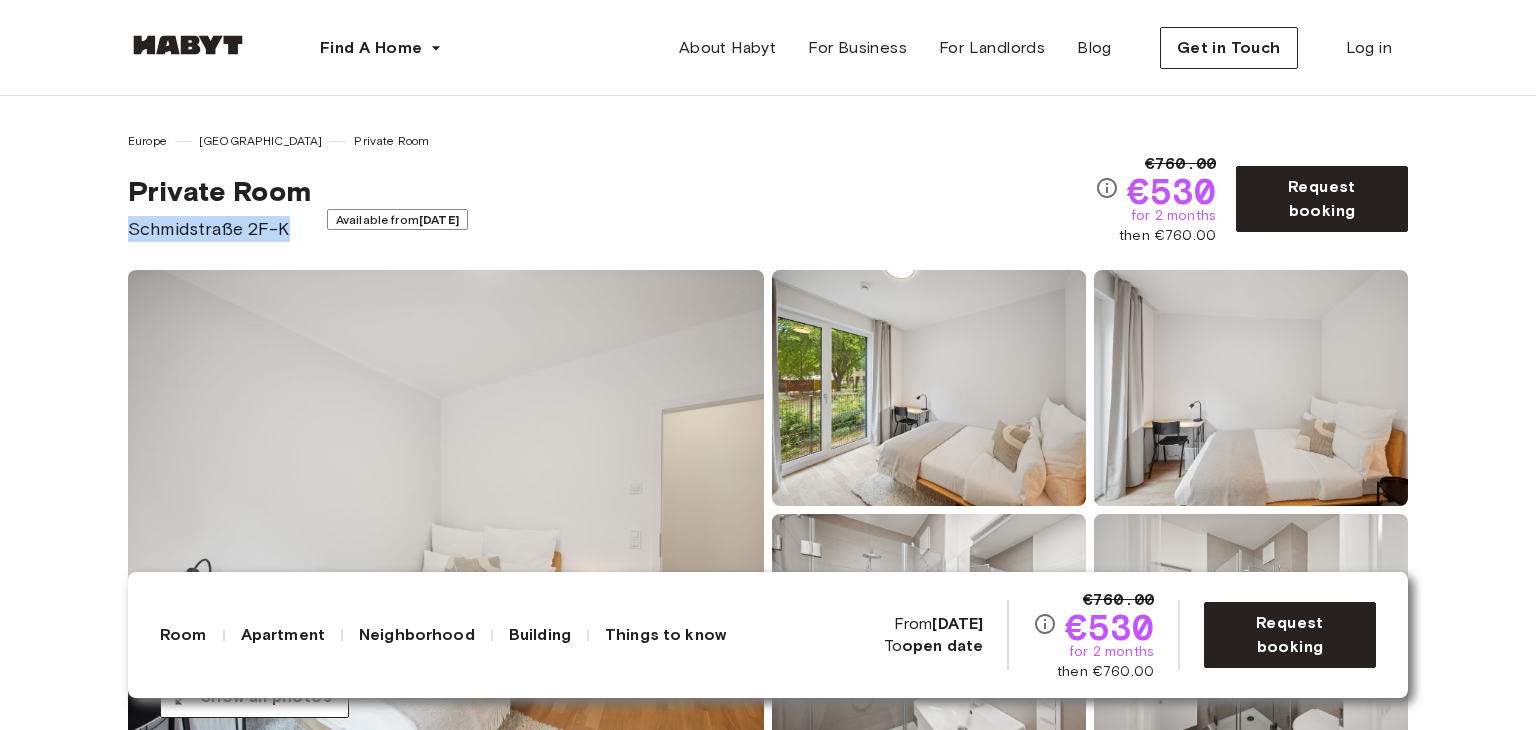 drag, startPoint x: 293, startPoint y: 231, endPoint x: 111, endPoint y: 232, distance: 182.00275 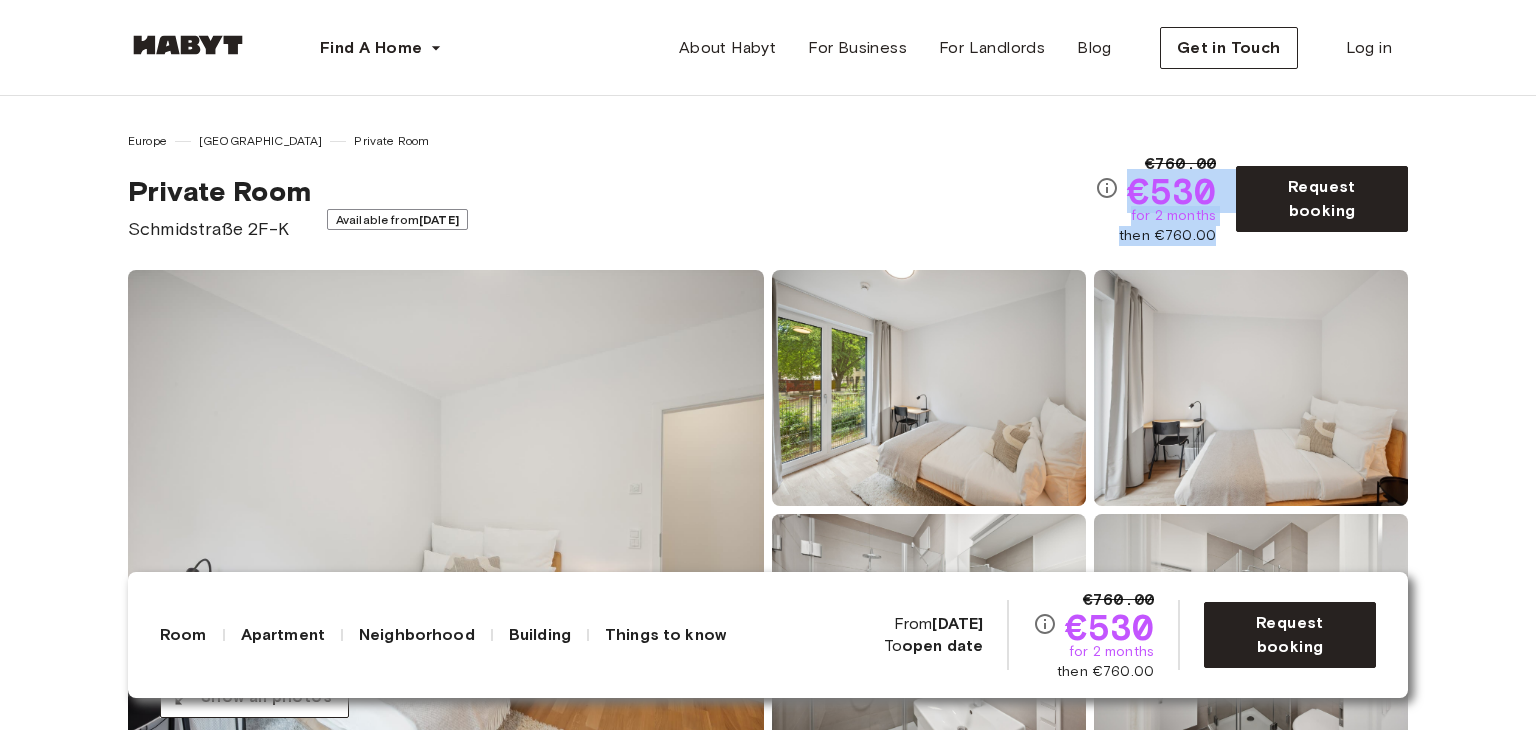 drag, startPoint x: 1215, startPoint y: 232, endPoint x: 1124, endPoint y: 197, distance: 97.49872 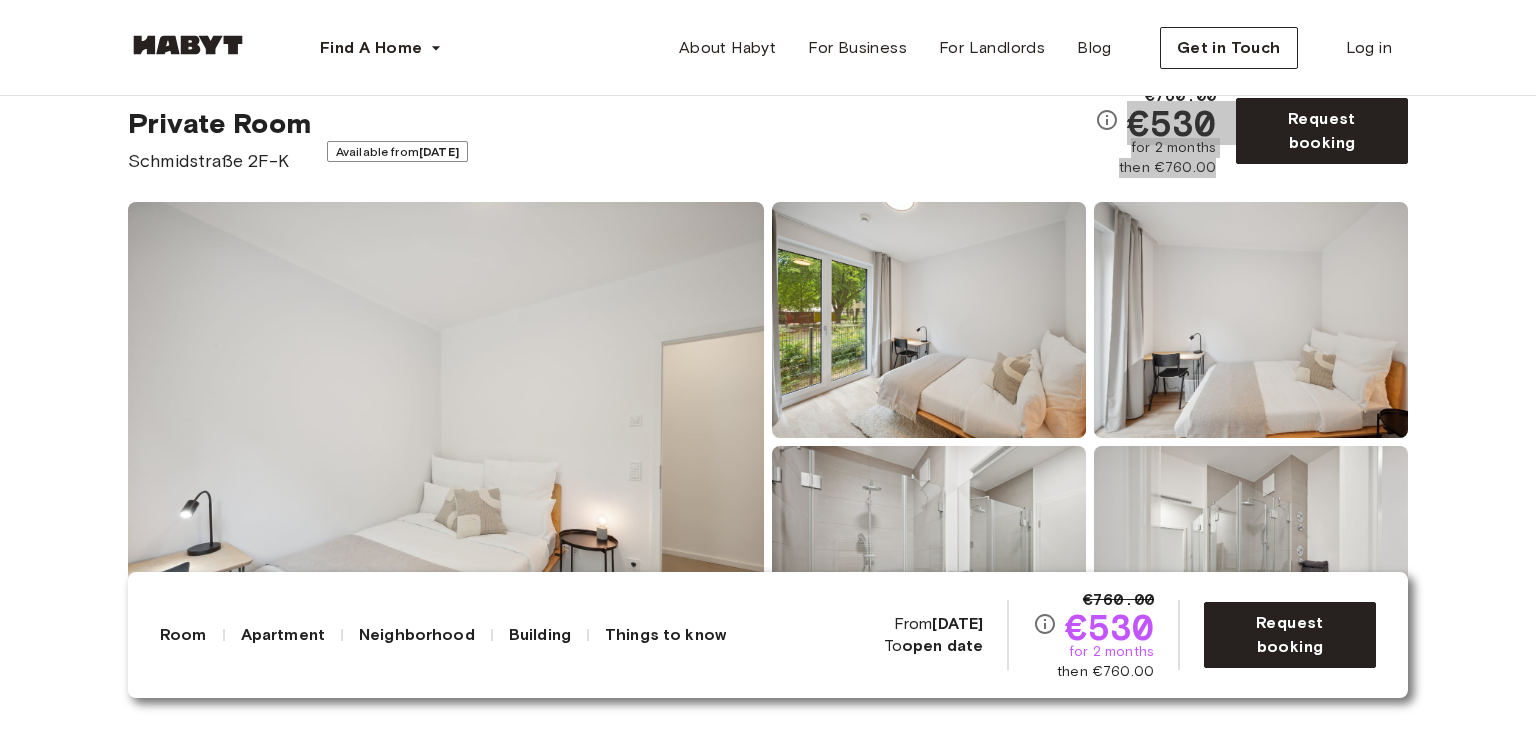scroll, scrollTop: 200, scrollLeft: 0, axis: vertical 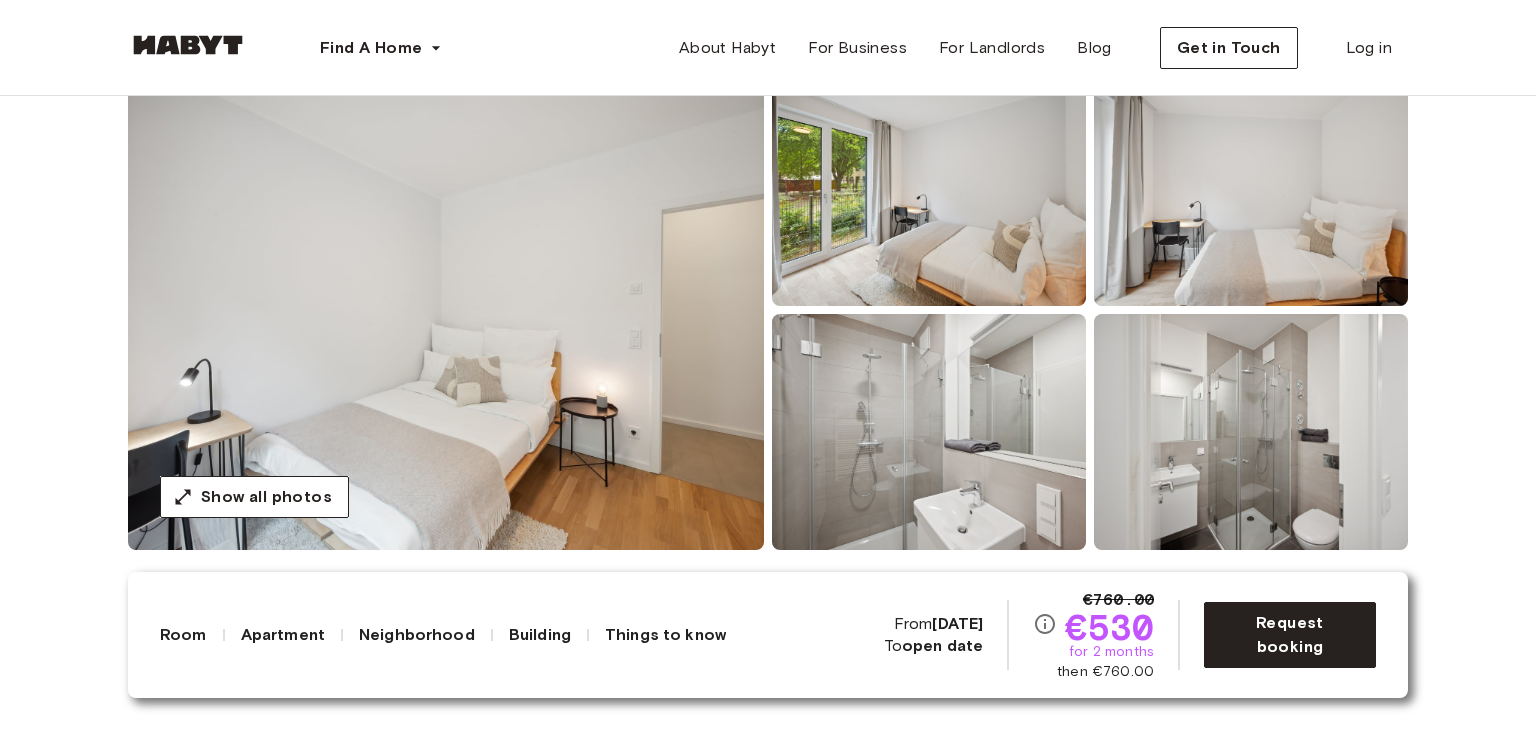 click on "About the room Ref. number:   DE-01-260-033-03 Our rooms come fully furnished with everything you need for a comfortable daily life. In the bedroom area, you will find a bed with a nightstand and lamp, as well as a large wardrobe. A premium mattress with a set of bedsheets, pillows, and duvets is also always included. To comfortably work or study from home, there is a table with a lamp and chair. You won't need anything additional to settle in, and can arrive just your luggage at hand. 10.3 sqm. 140 x 200cm mattress Wardrobe Desk and chair" at bounding box center [768, 825] 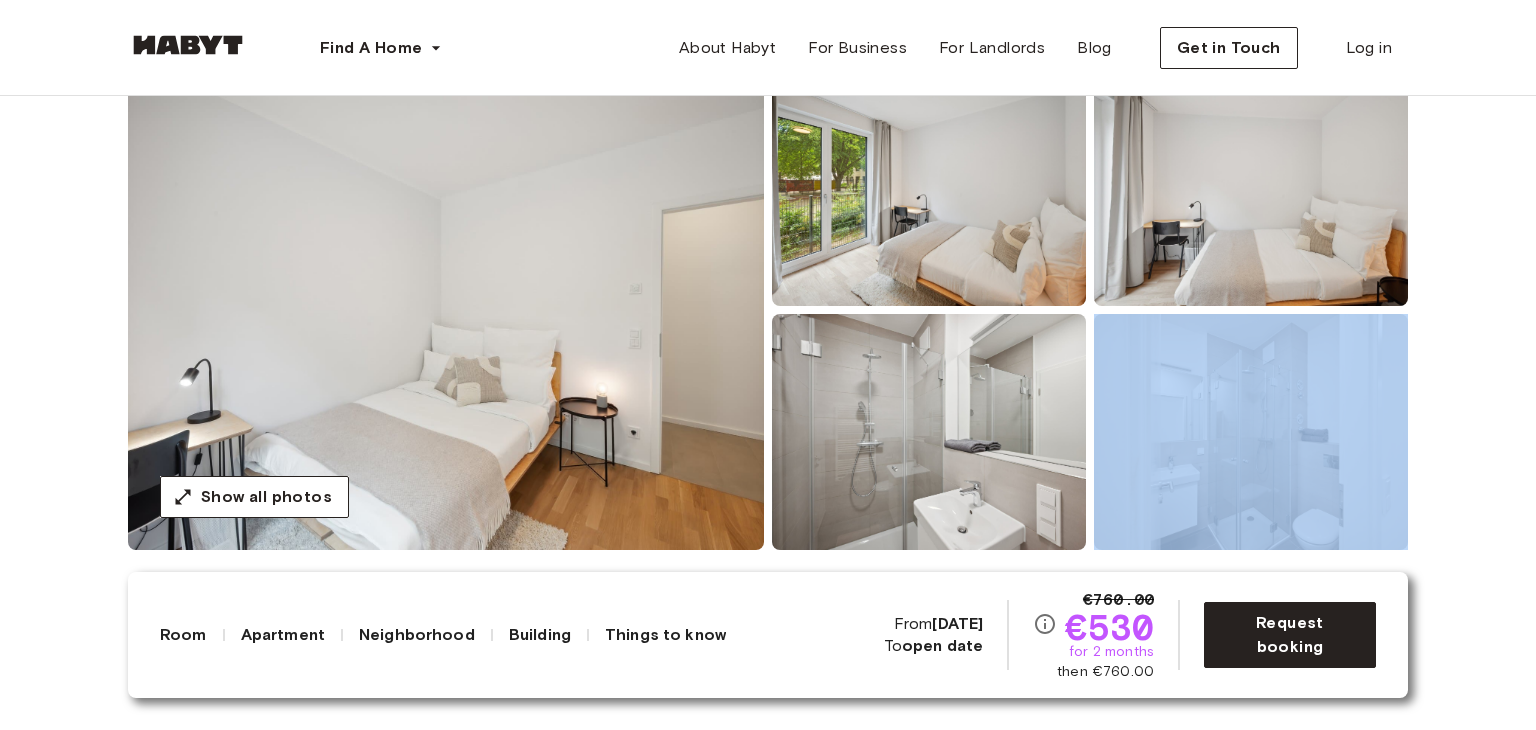 drag, startPoint x: 768, startPoint y: 554, endPoint x: 970, endPoint y: 436, distance: 233.94017 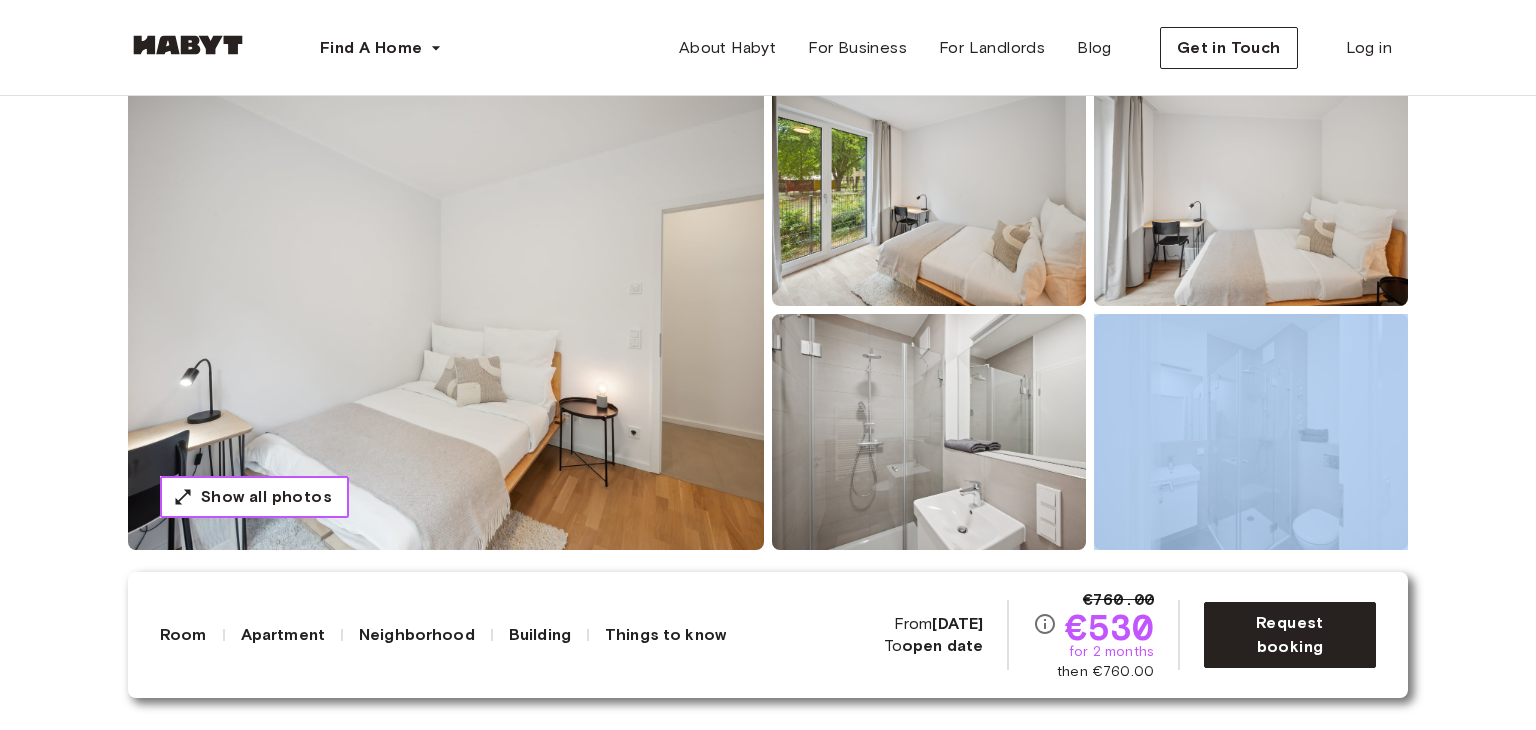 click on "Show all photos" at bounding box center [266, 497] 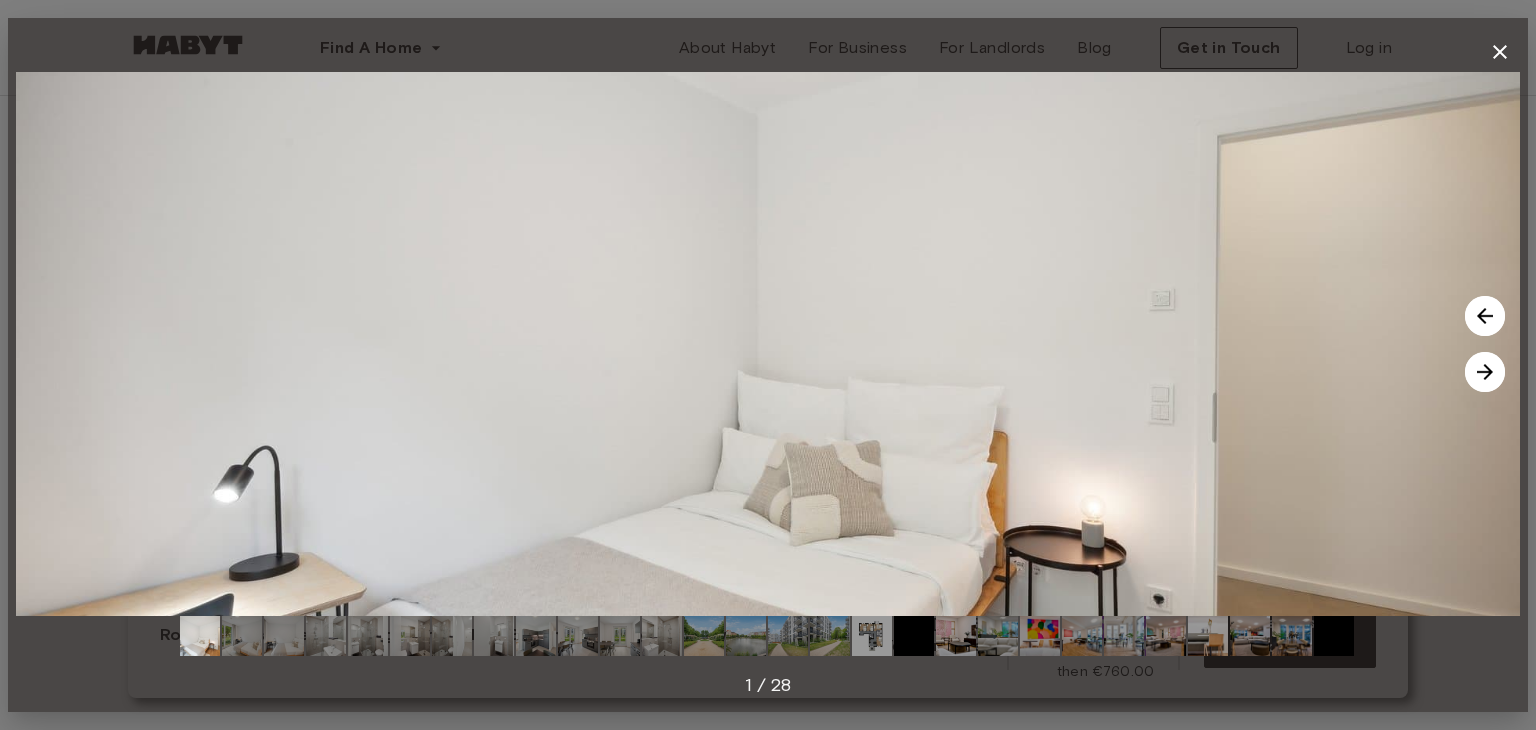 click at bounding box center [536, 636] 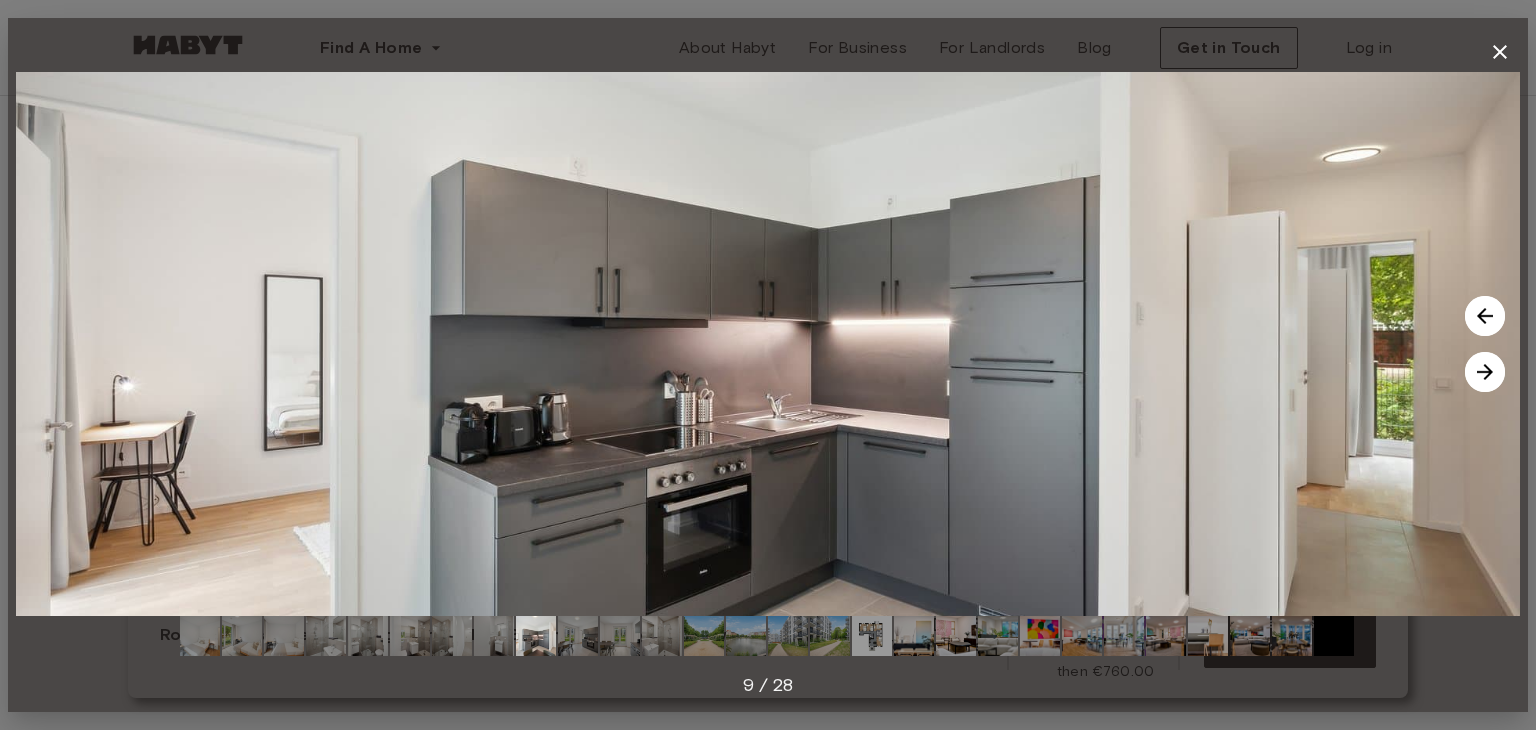 click at bounding box center [578, 636] 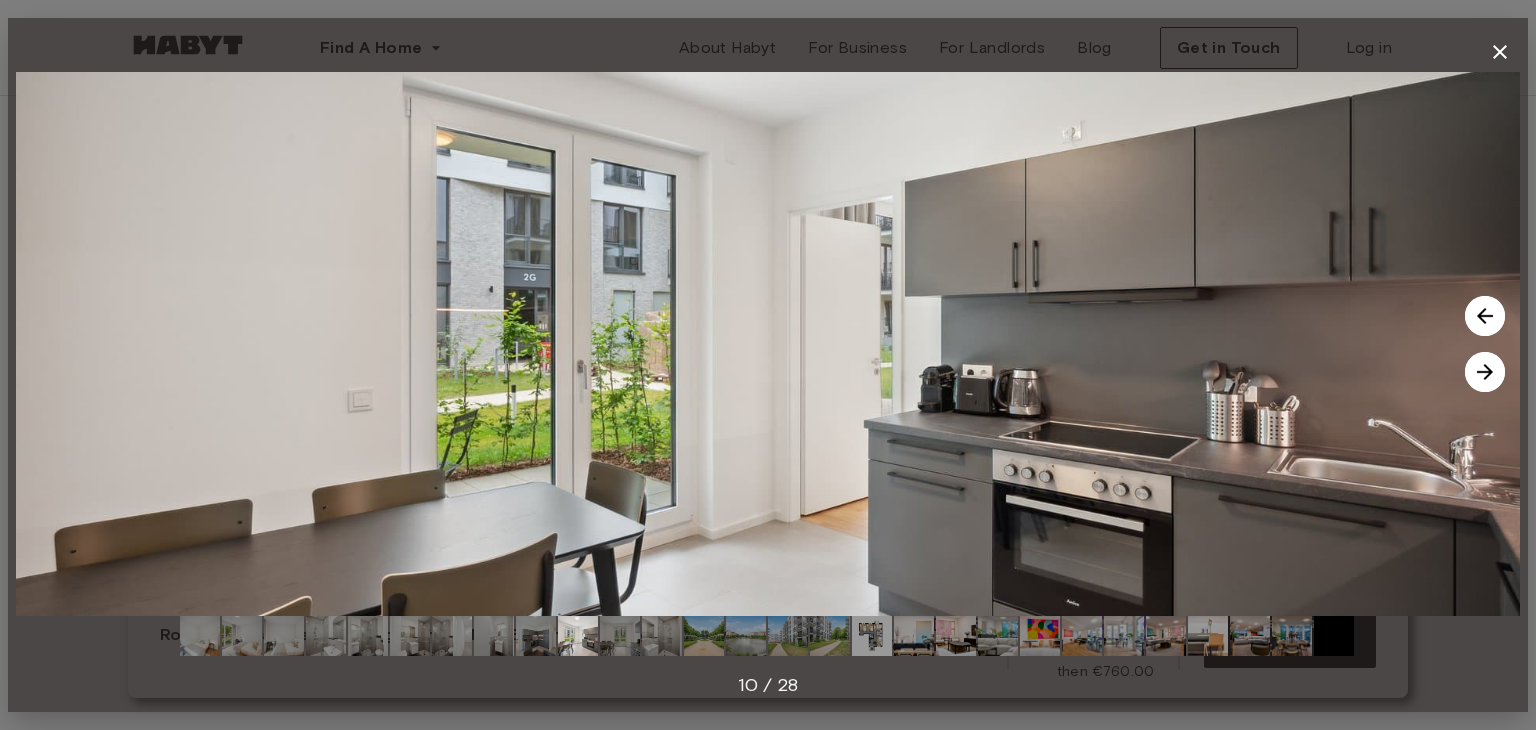 click at bounding box center (494, 636) 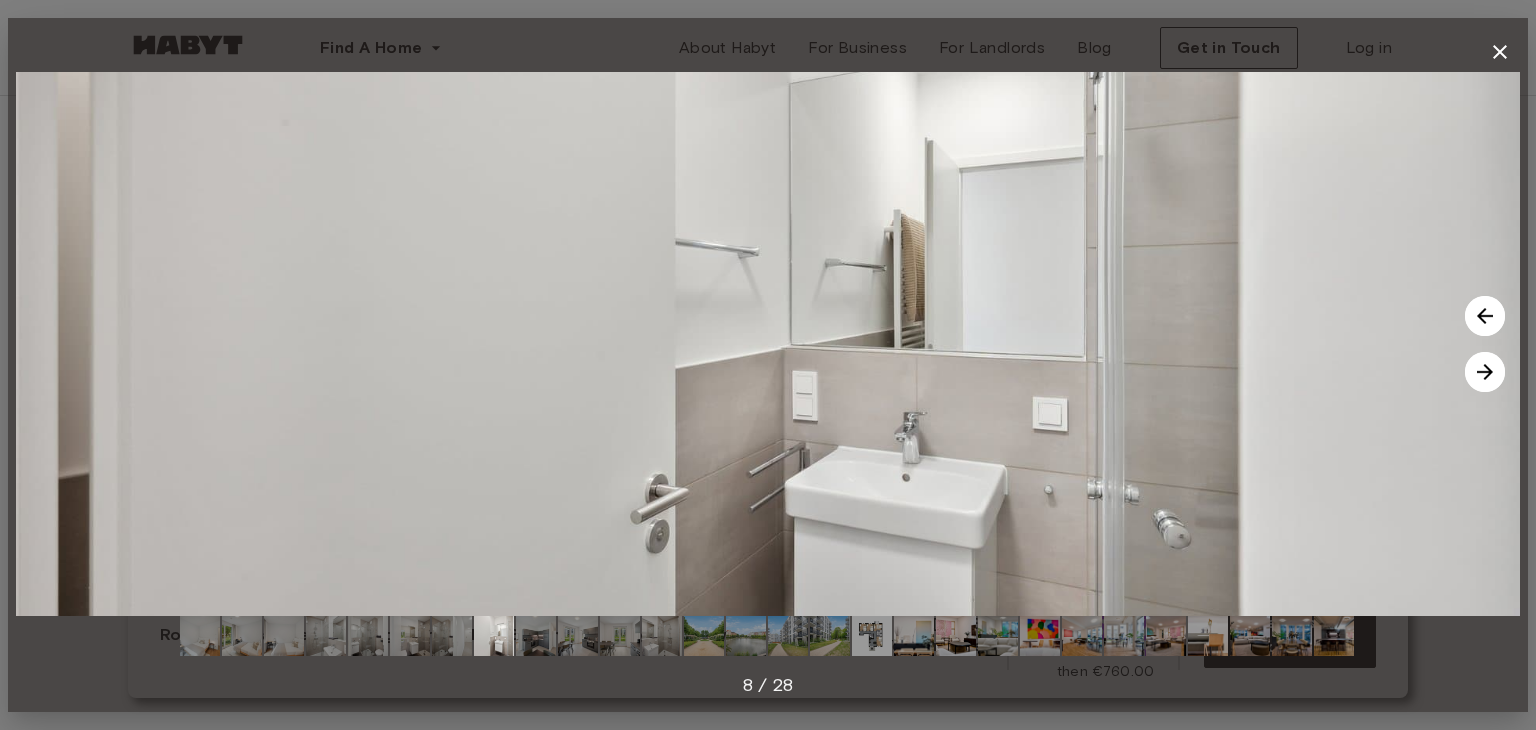 drag, startPoint x: 644, startPoint y: 630, endPoint x: 726, endPoint y: 611, distance: 84.17244 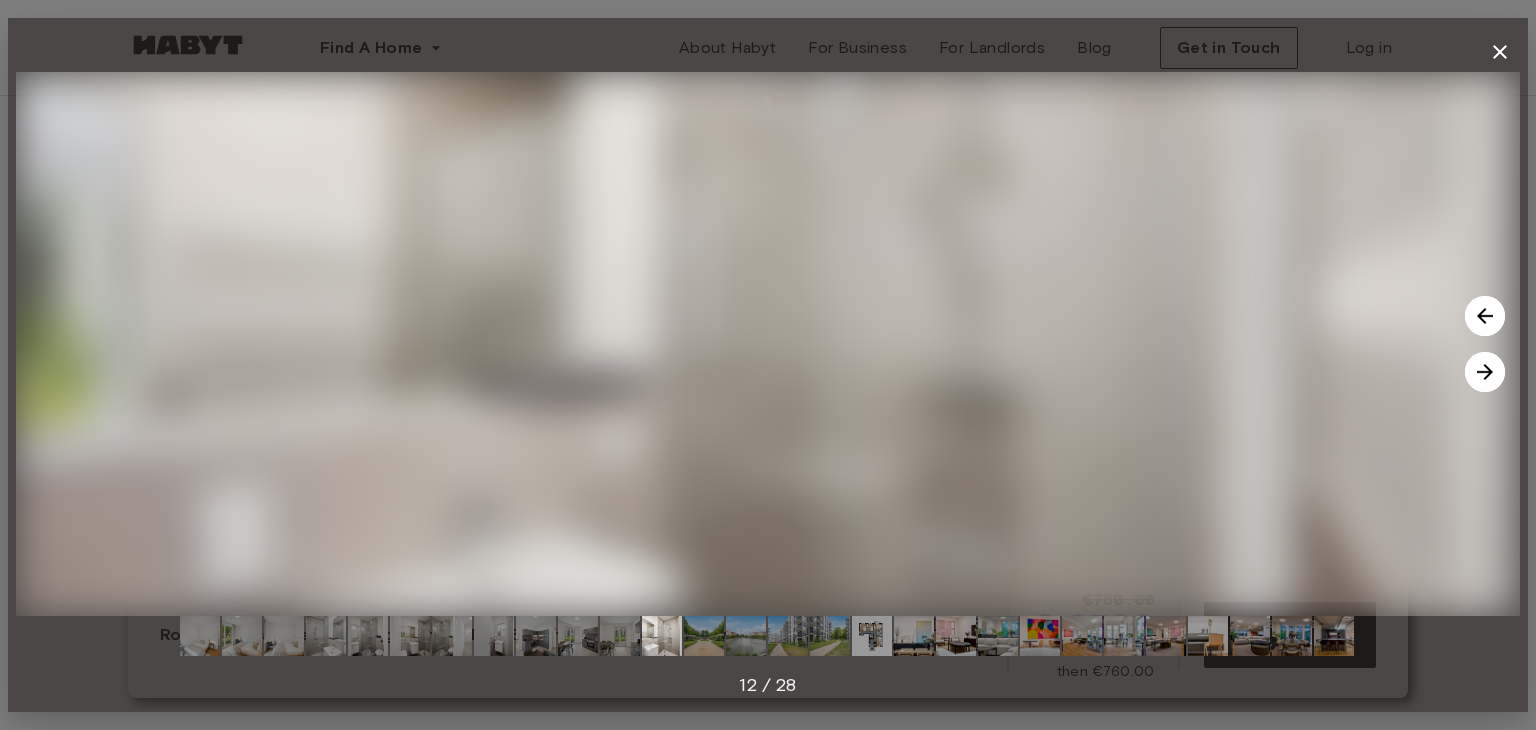 click at bounding box center (872, 636) 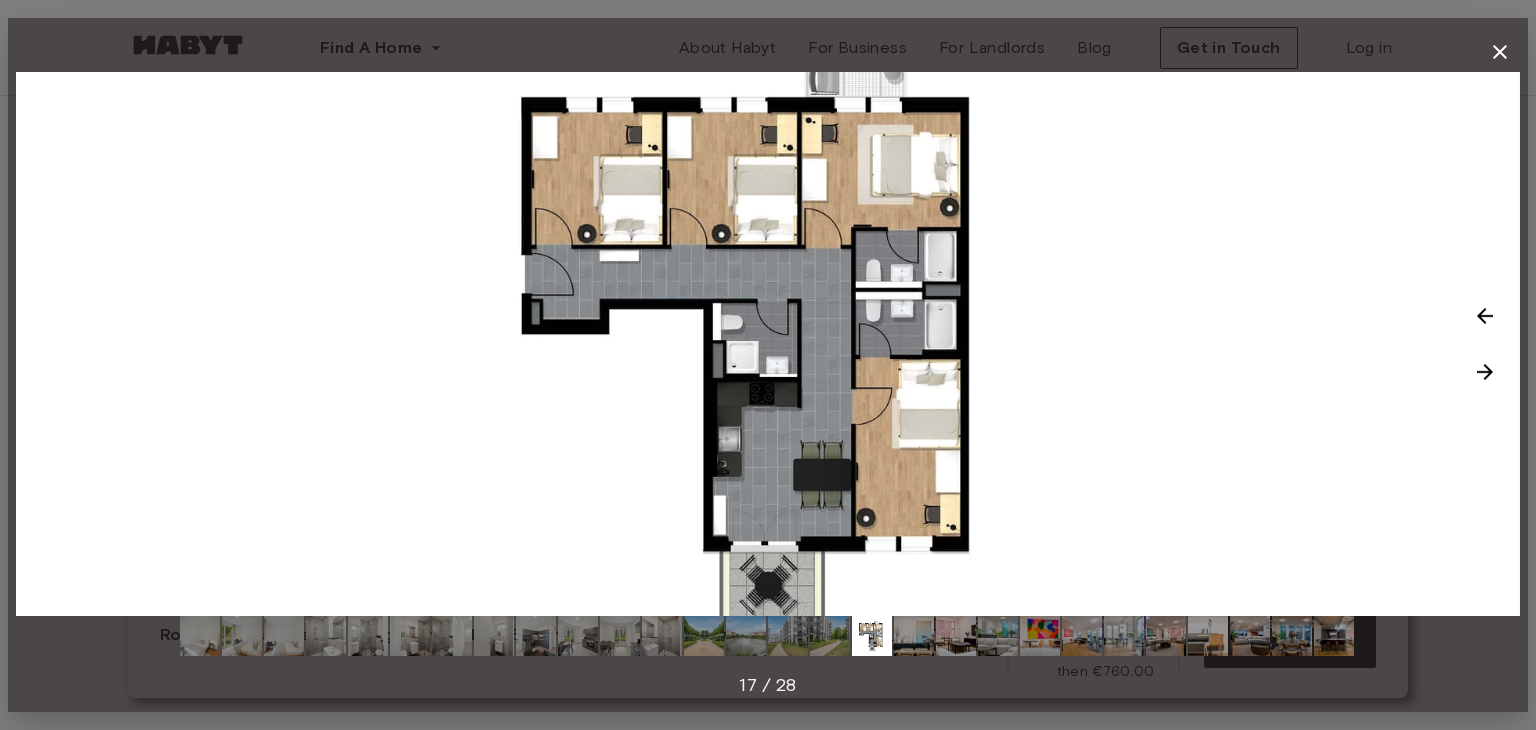 click at bounding box center (768, 344) 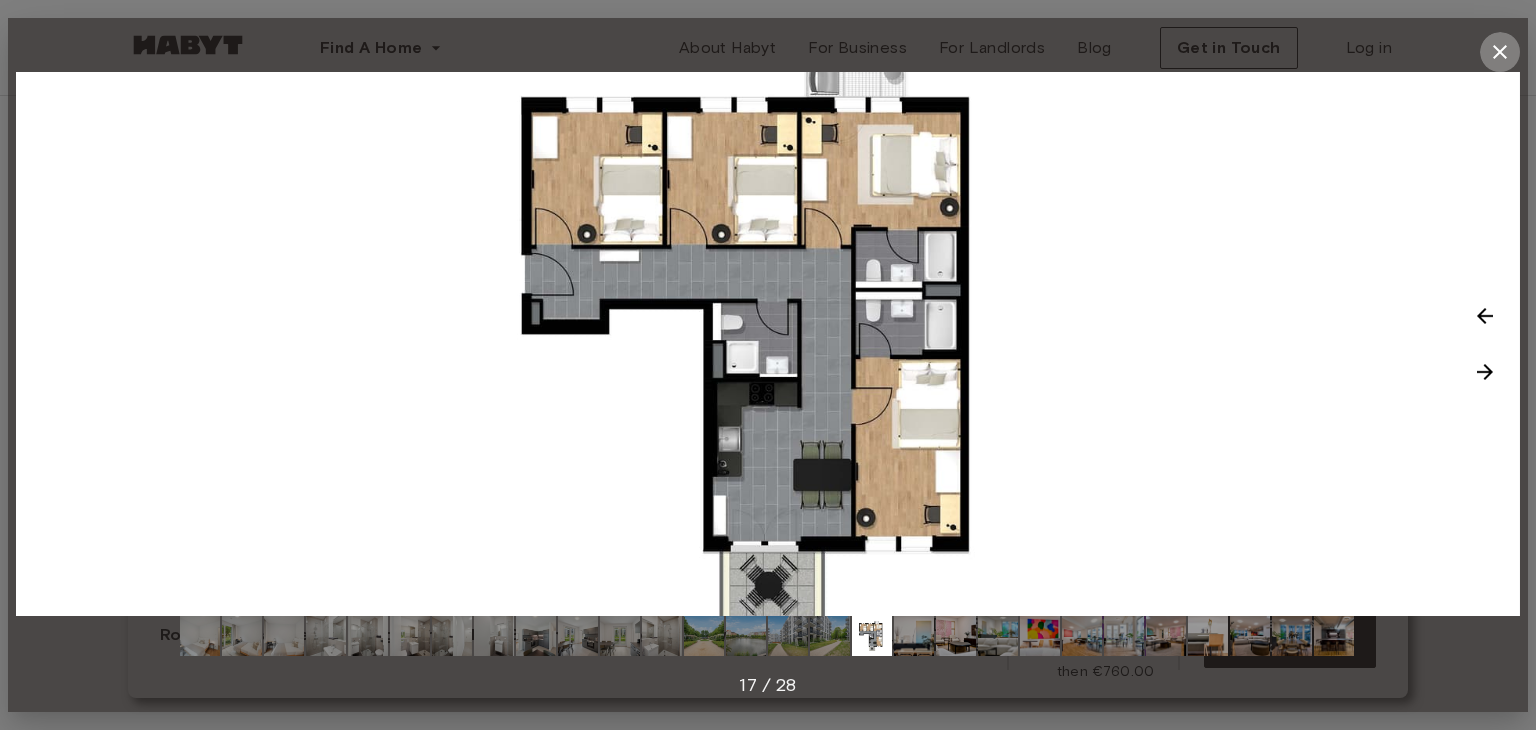 click at bounding box center [1500, 52] 